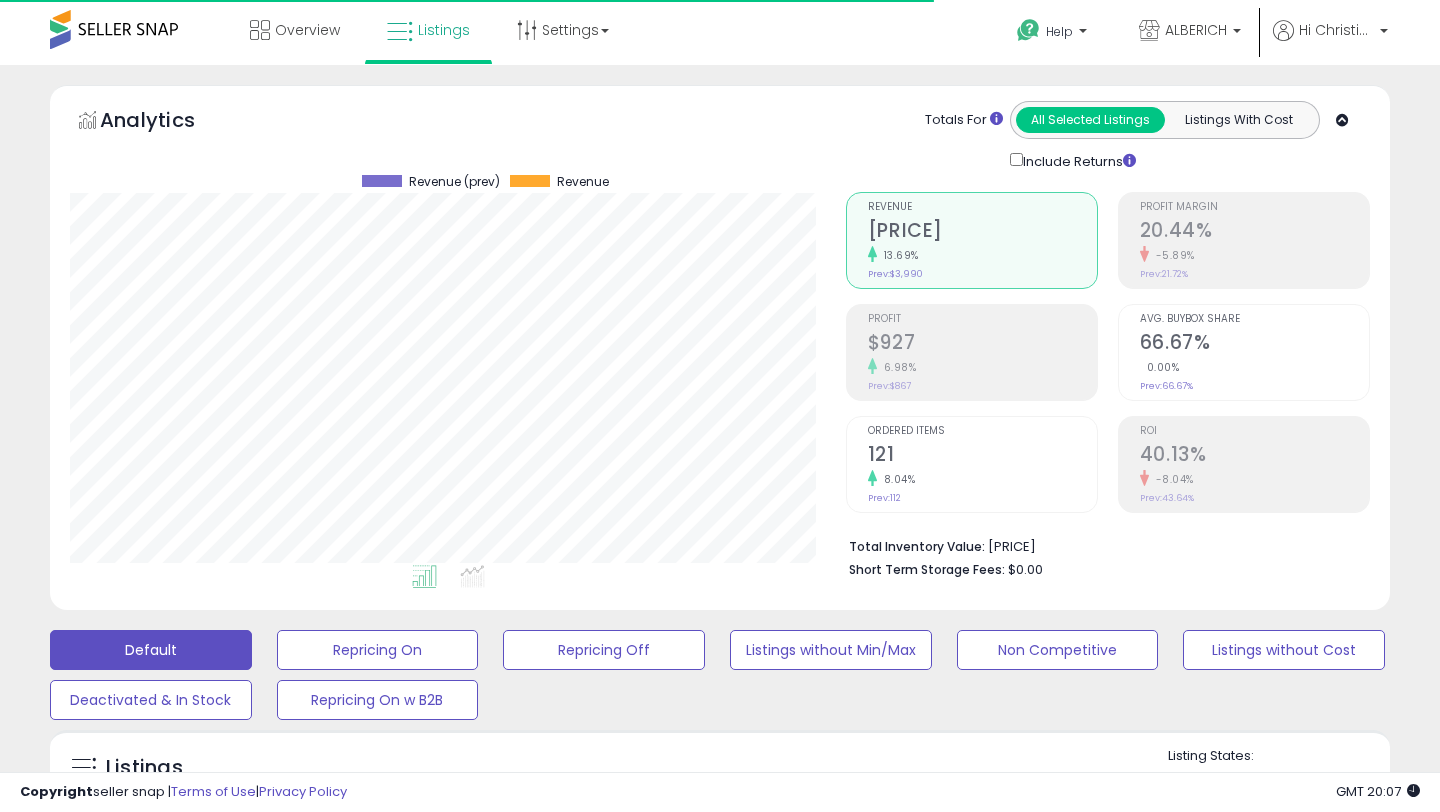 click on "********" at bounding box center (227, 856) 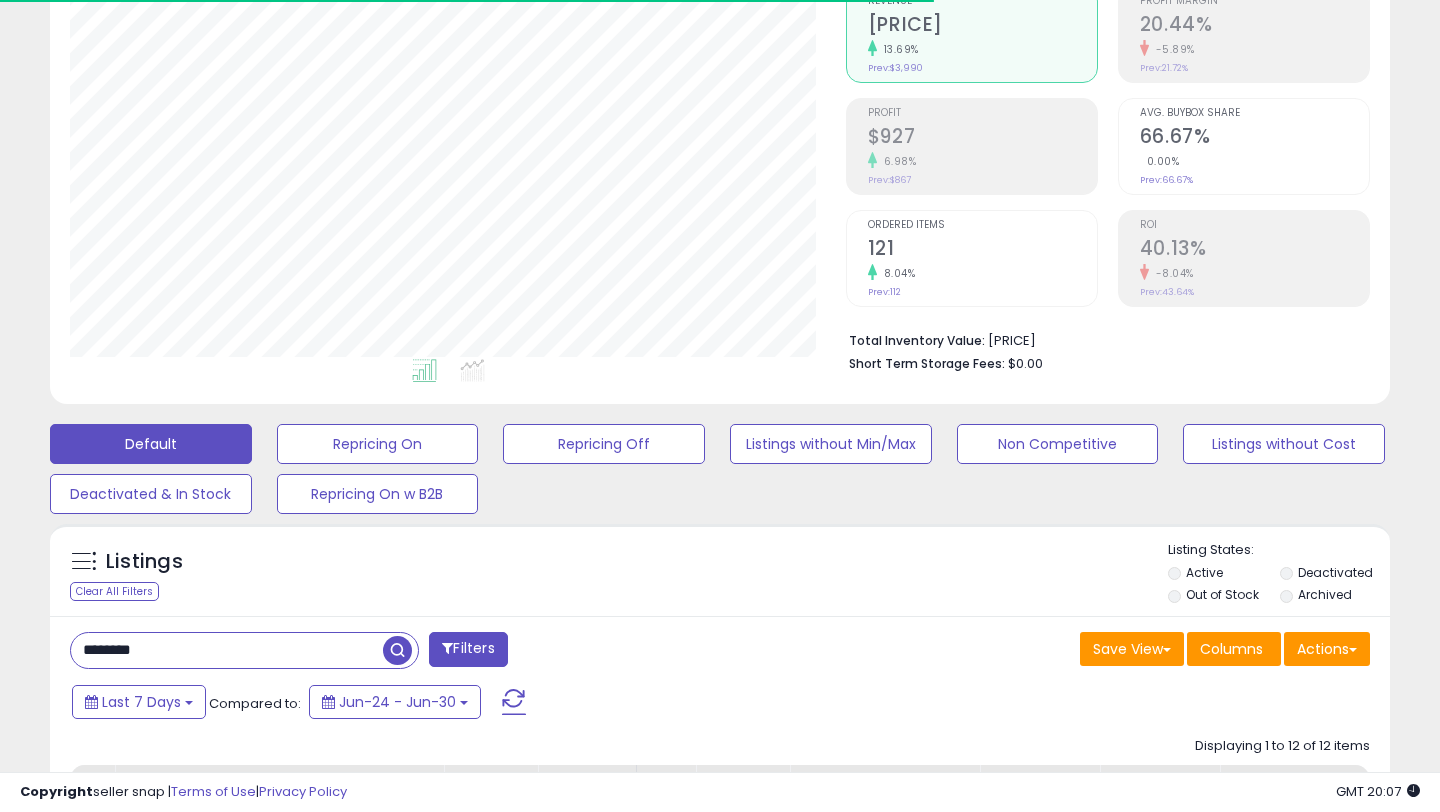 click on "********" at bounding box center (227, 650) 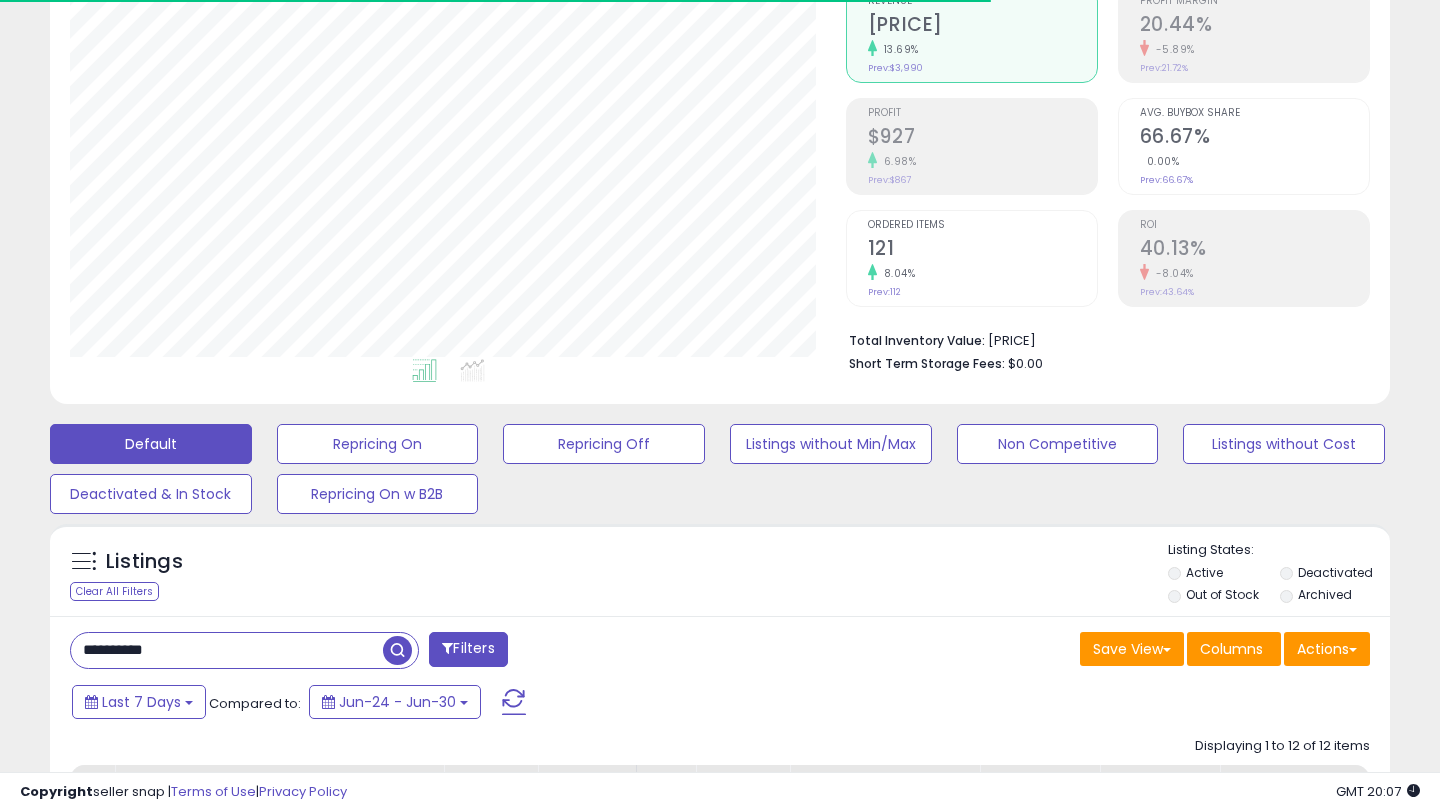 type on "**********" 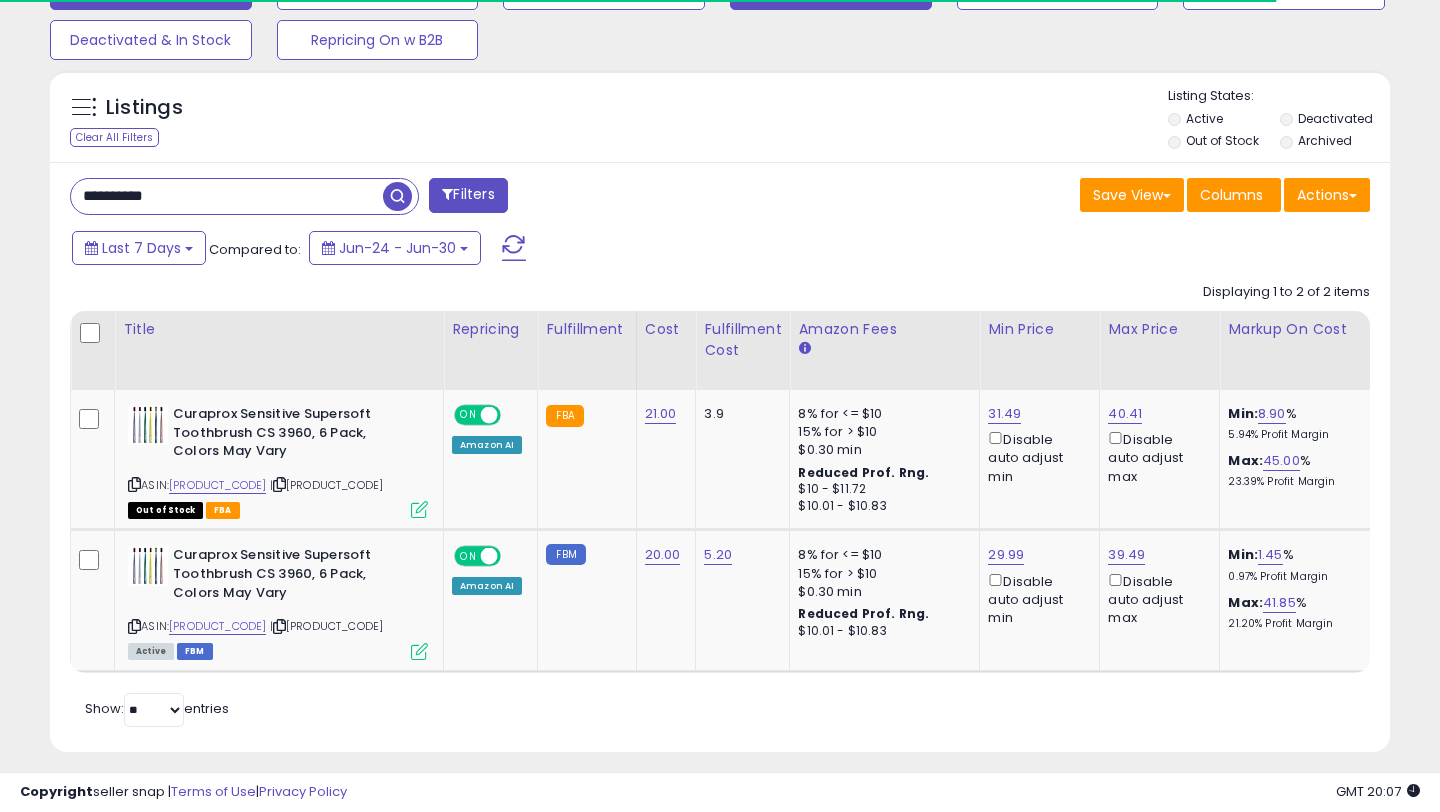 scroll, scrollTop: 689, scrollLeft: 0, axis: vertical 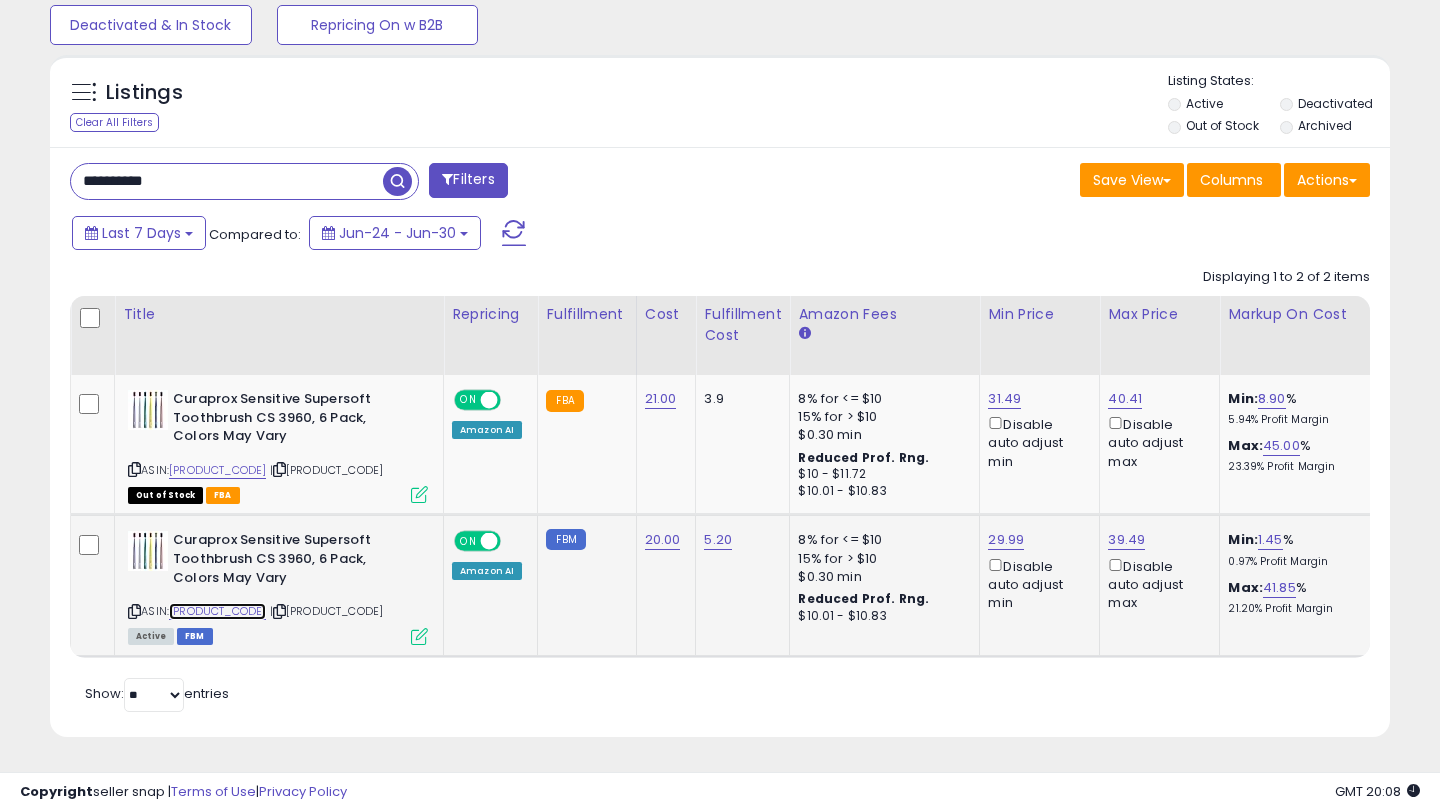 click on "[PRODUCT_CODE]" at bounding box center (217, 470) 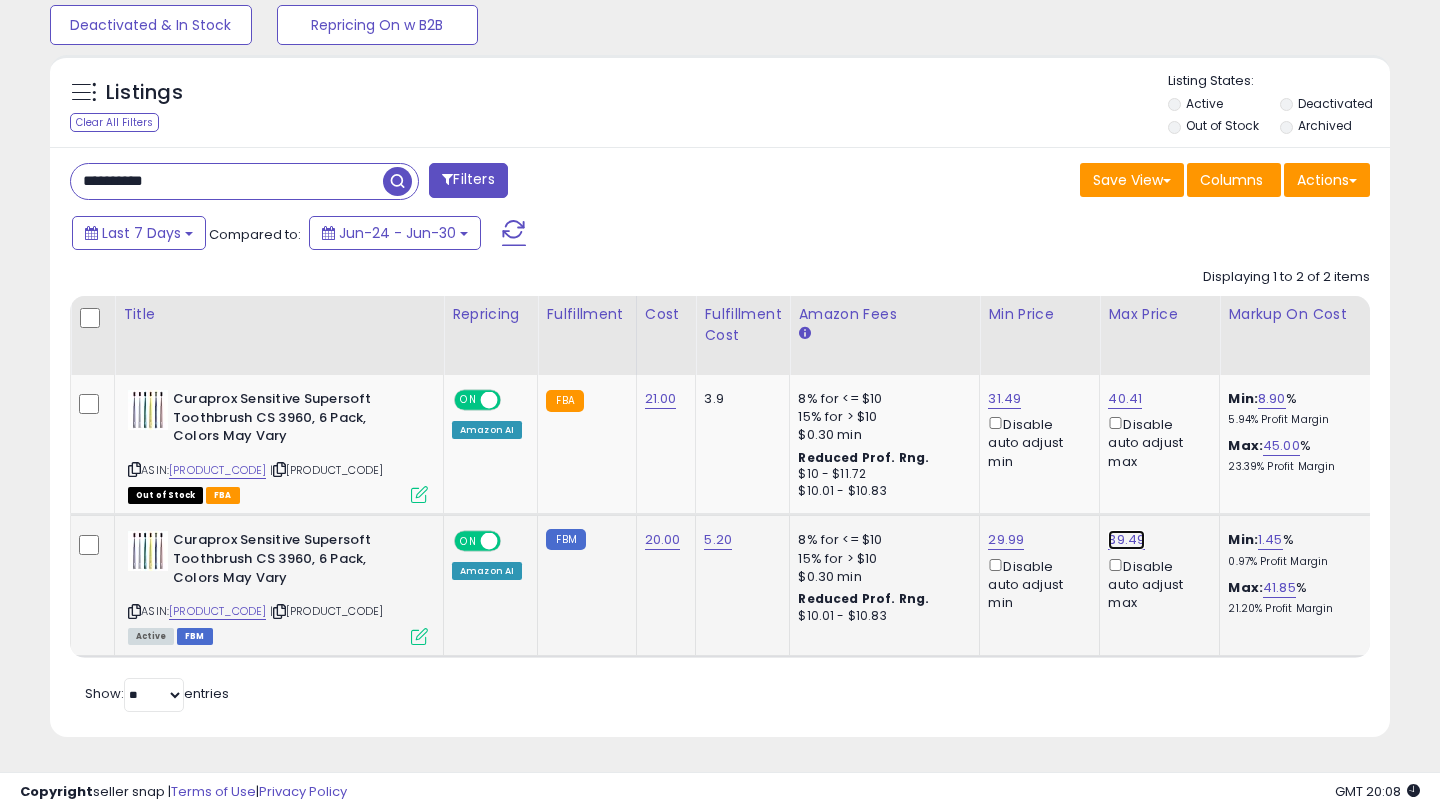 click on "39.49" at bounding box center [1125, 399] 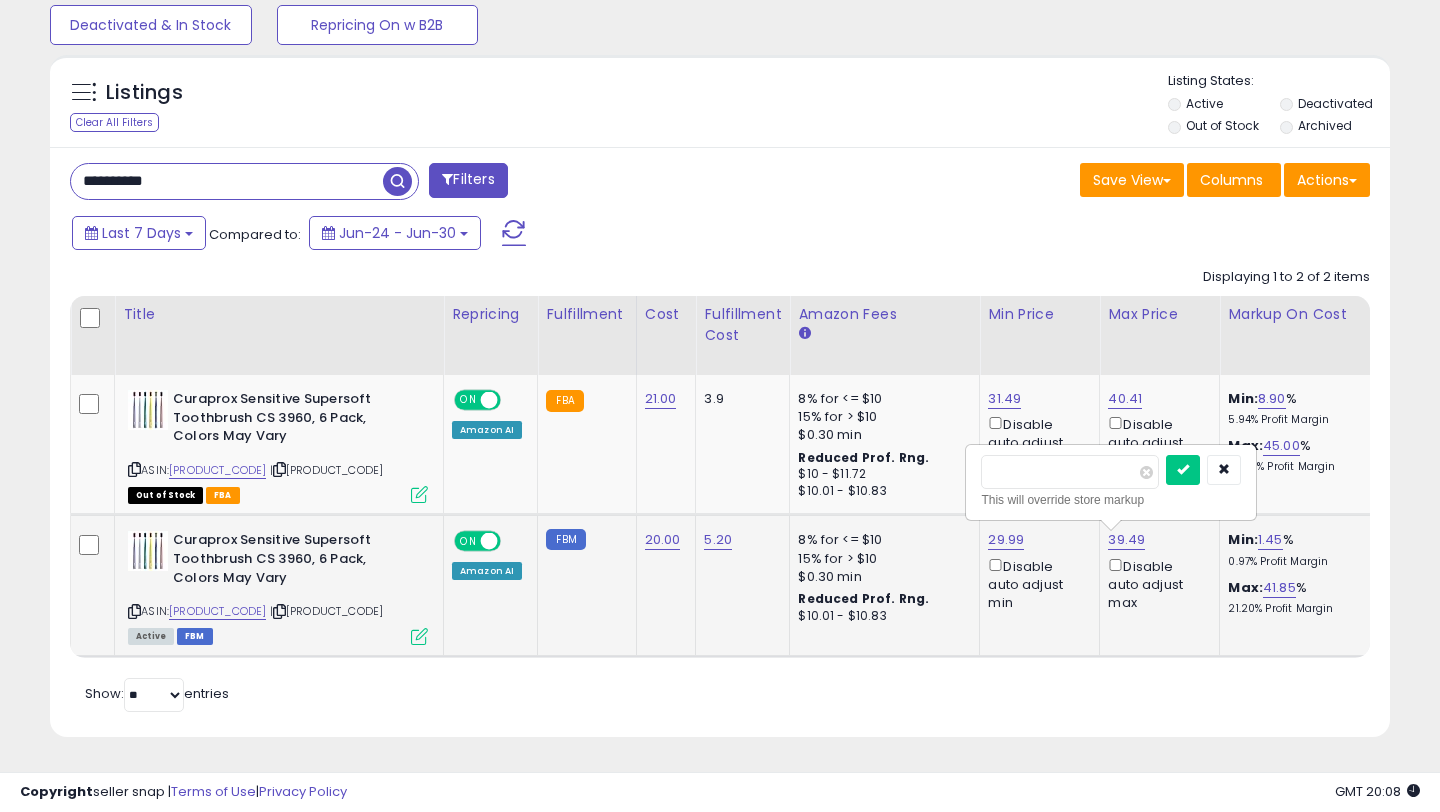 click on "*****" at bounding box center (1070, 472) 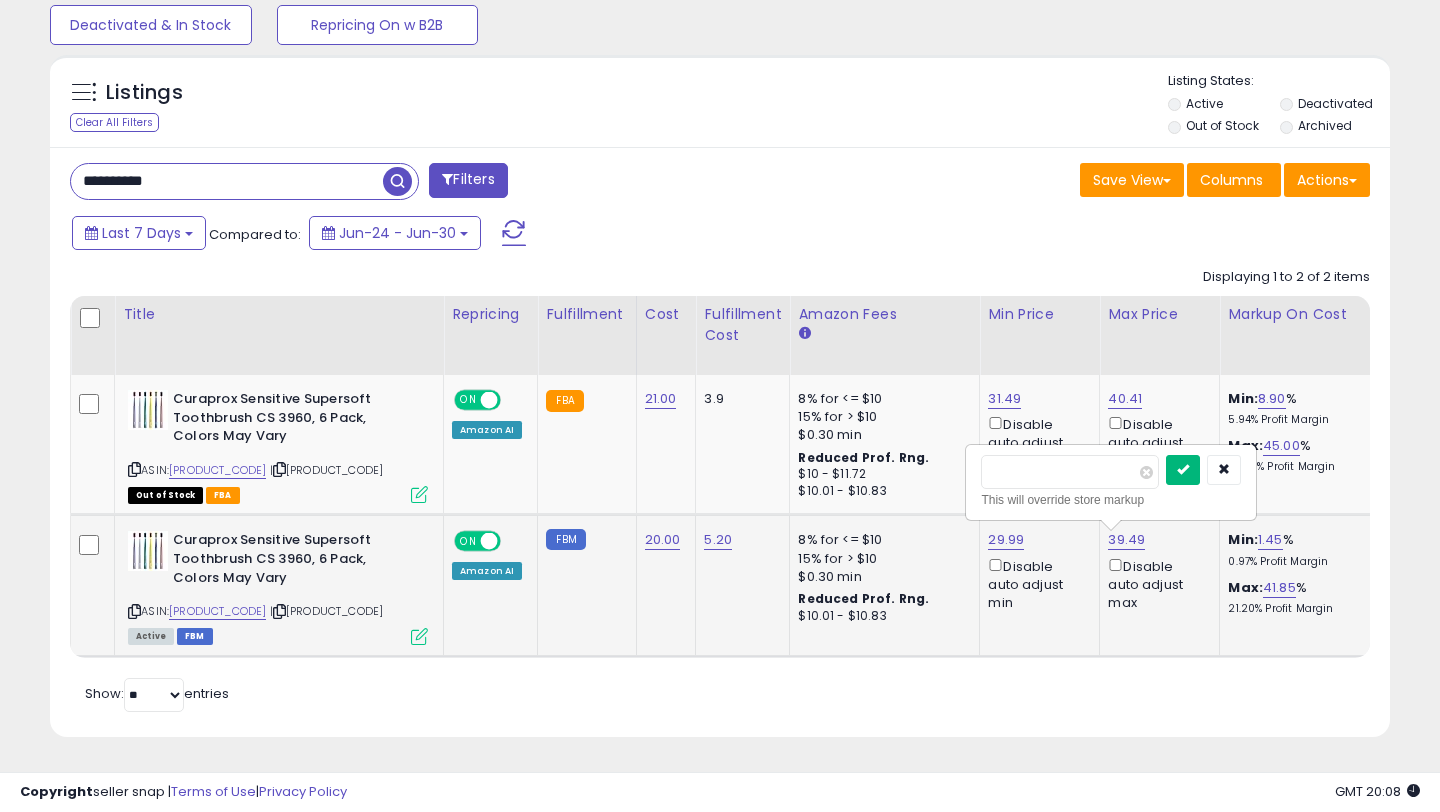 type on "*****" 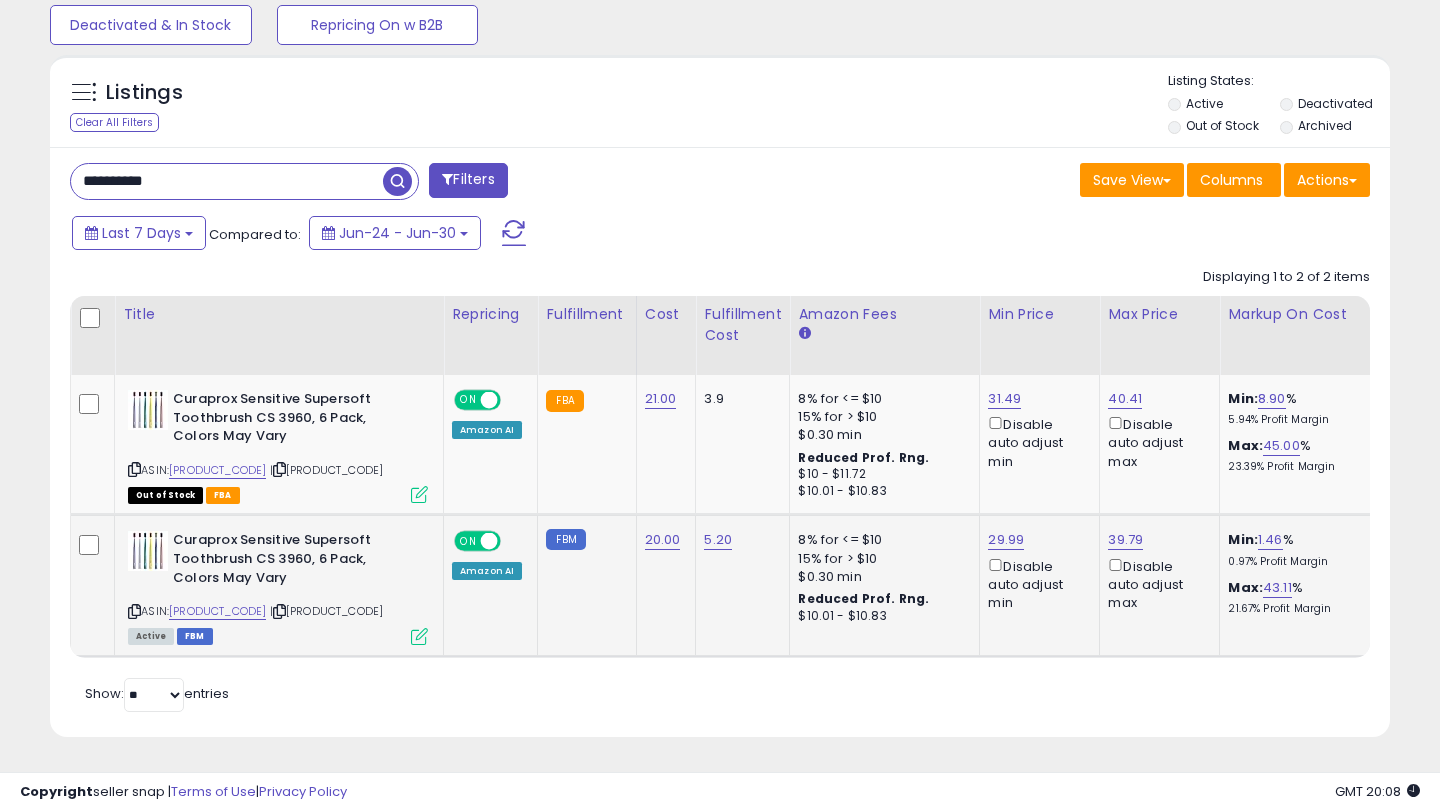 click on "**********" at bounding box center [227, 181] 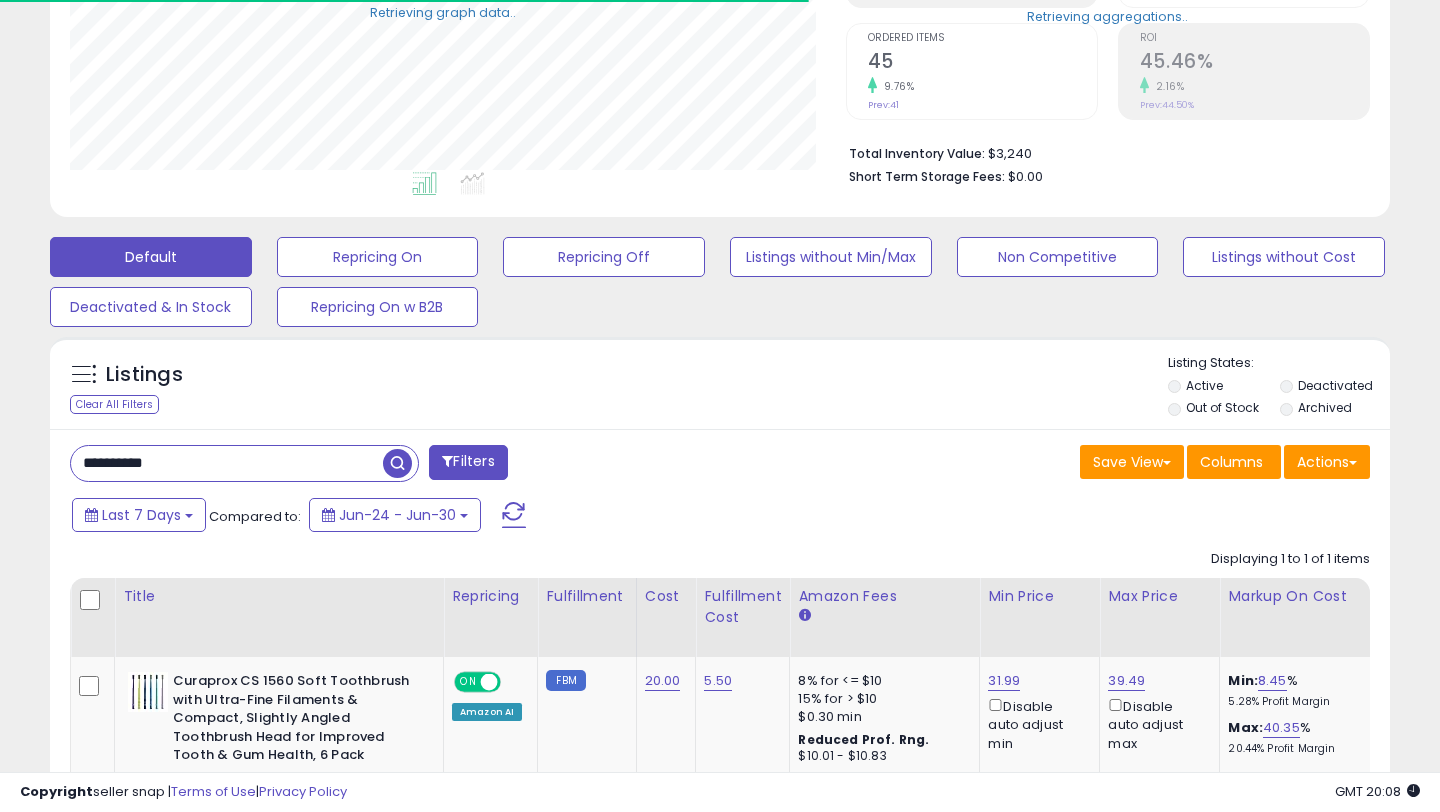 scroll, scrollTop: 571, scrollLeft: 0, axis: vertical 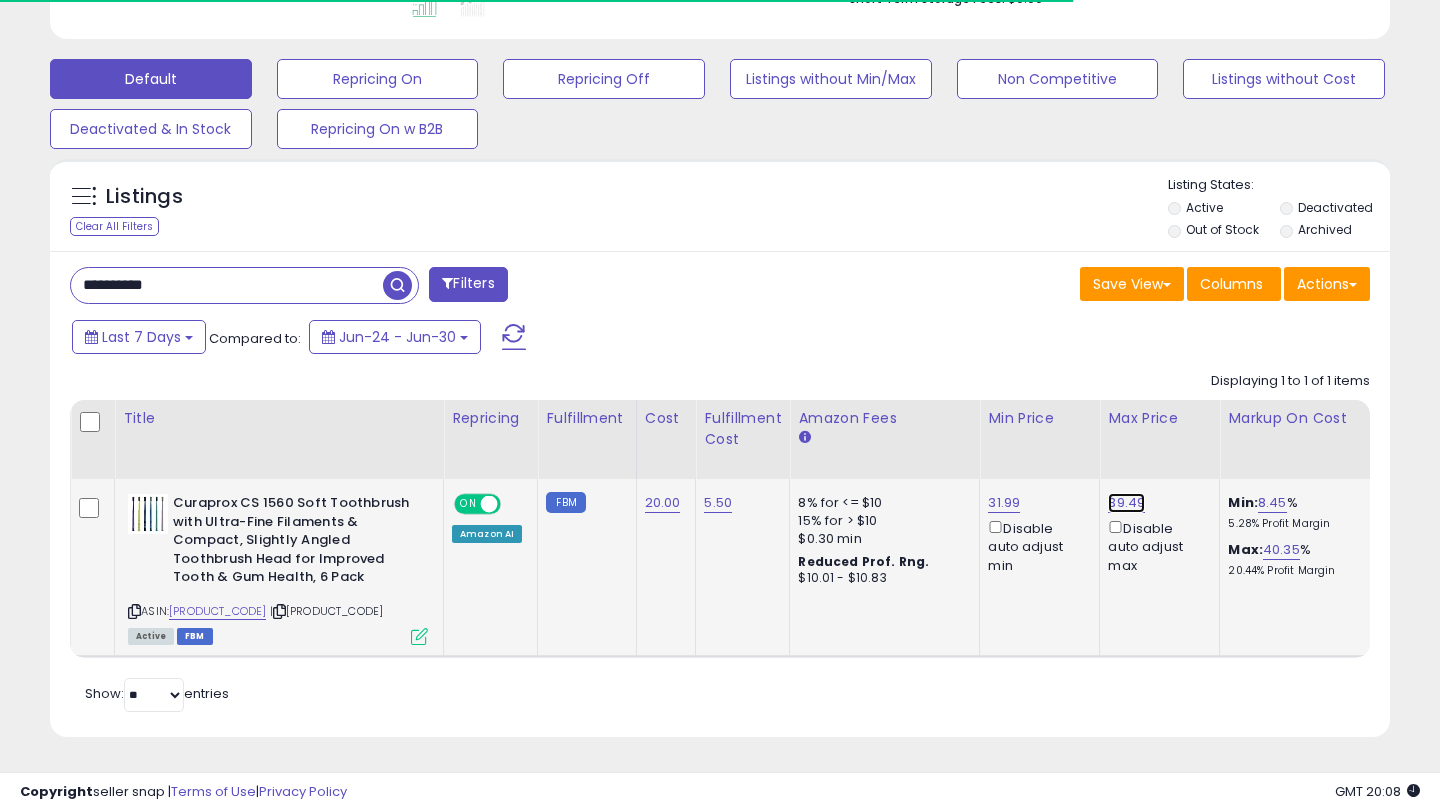 click on "39.49" at bounding box center (1126, 503) 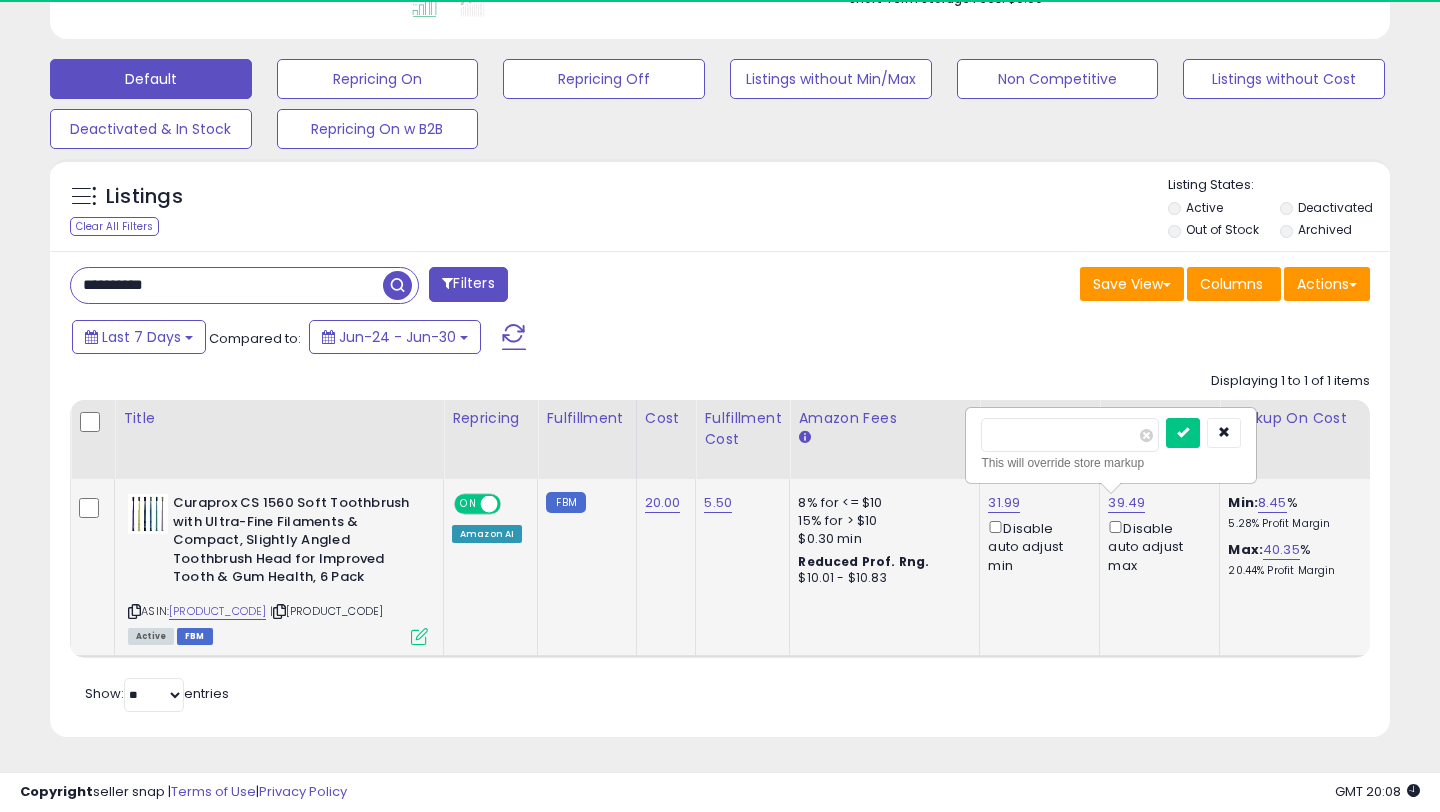scroll, scrollTop: 999590, scrollLeft: 999224, axis: both 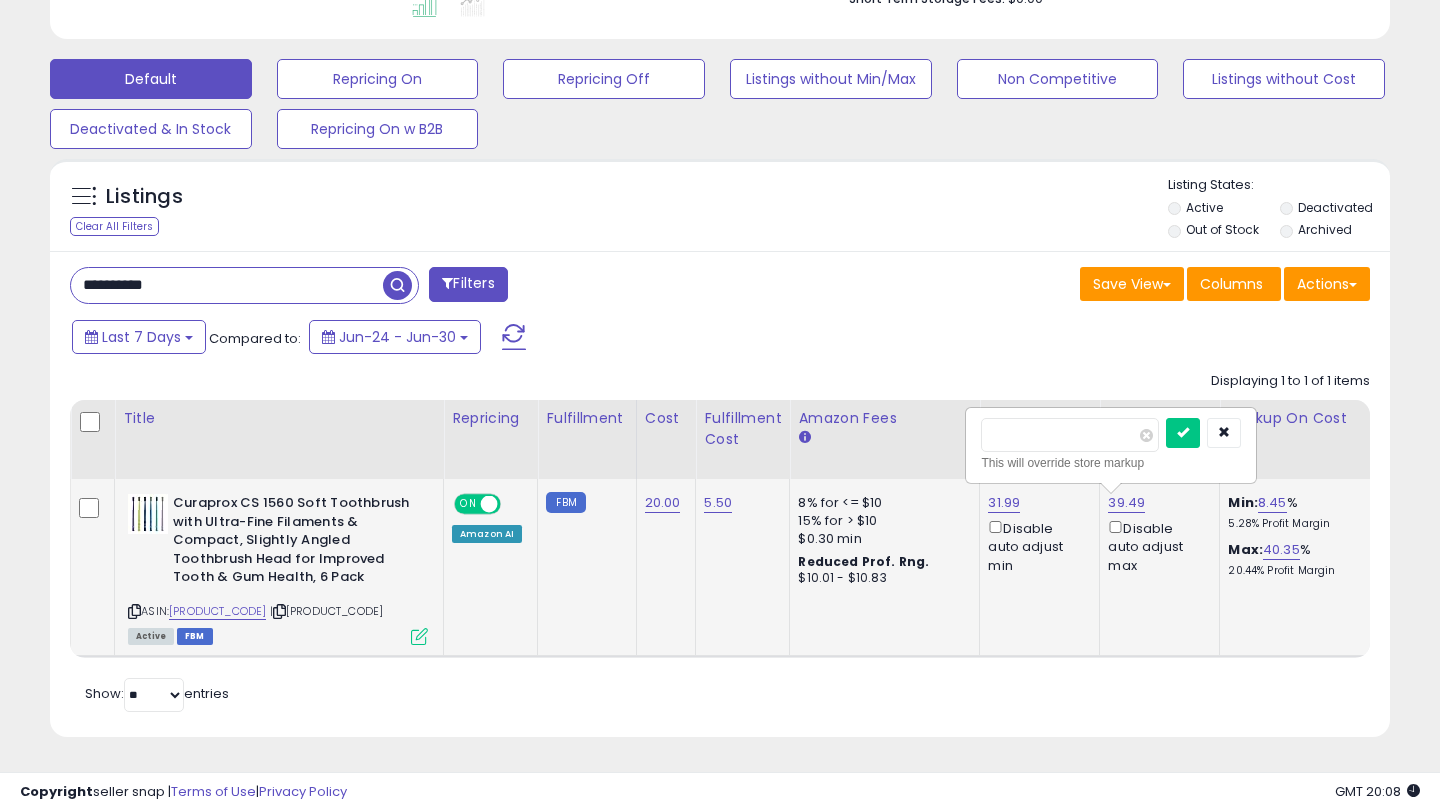 click on "*****" at bounding box center [1070, 435] 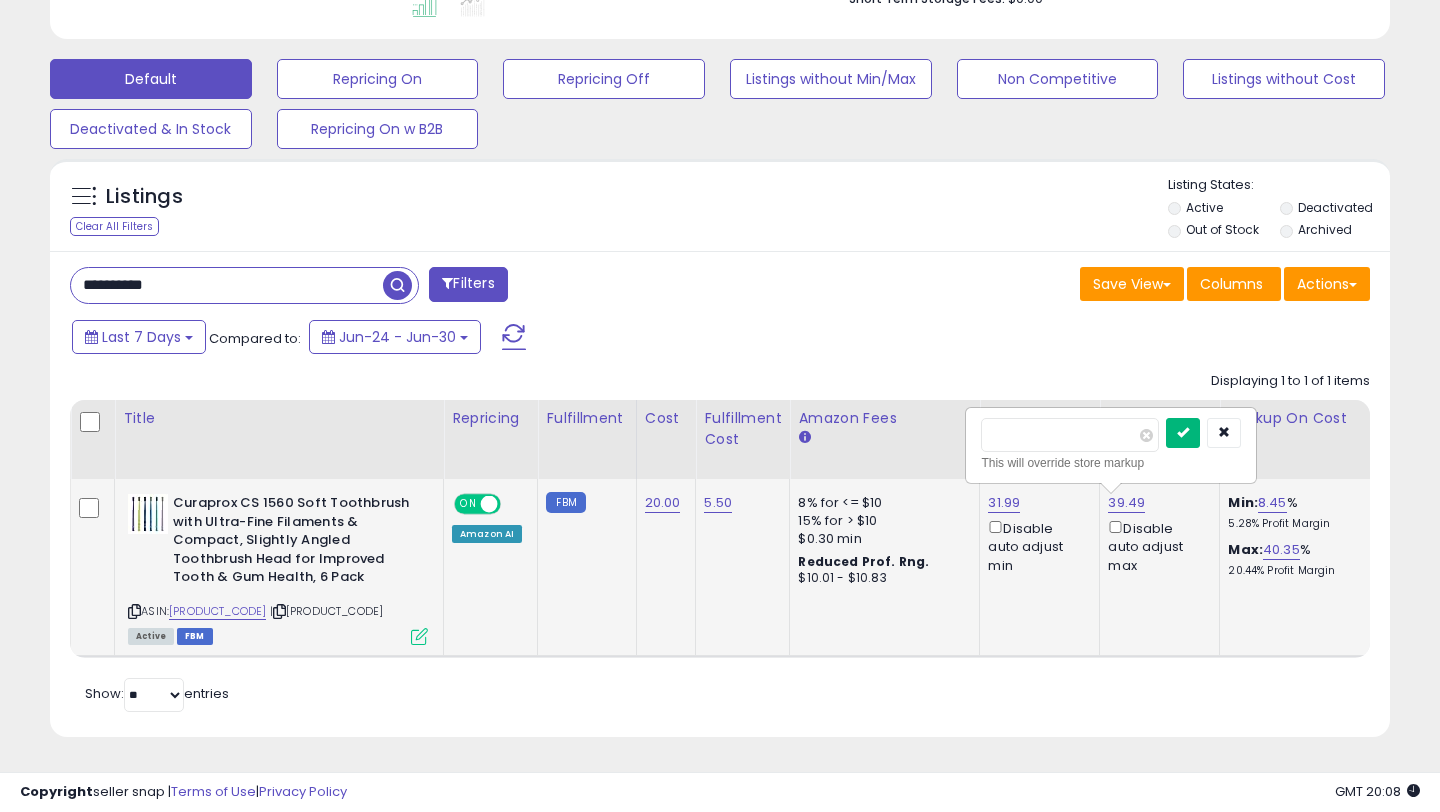 type on "*****" 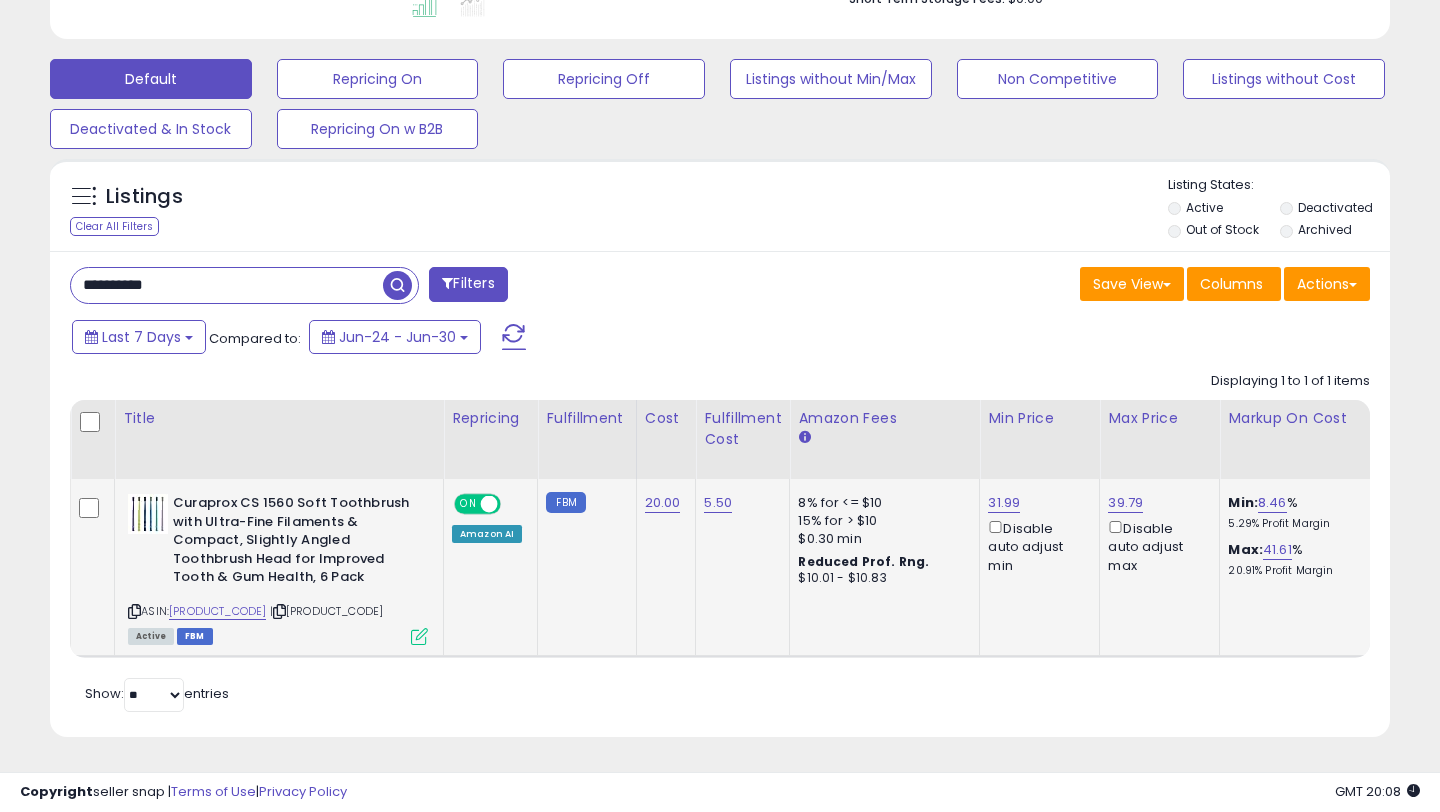 click on "**********" at bounding box center [227, 285] 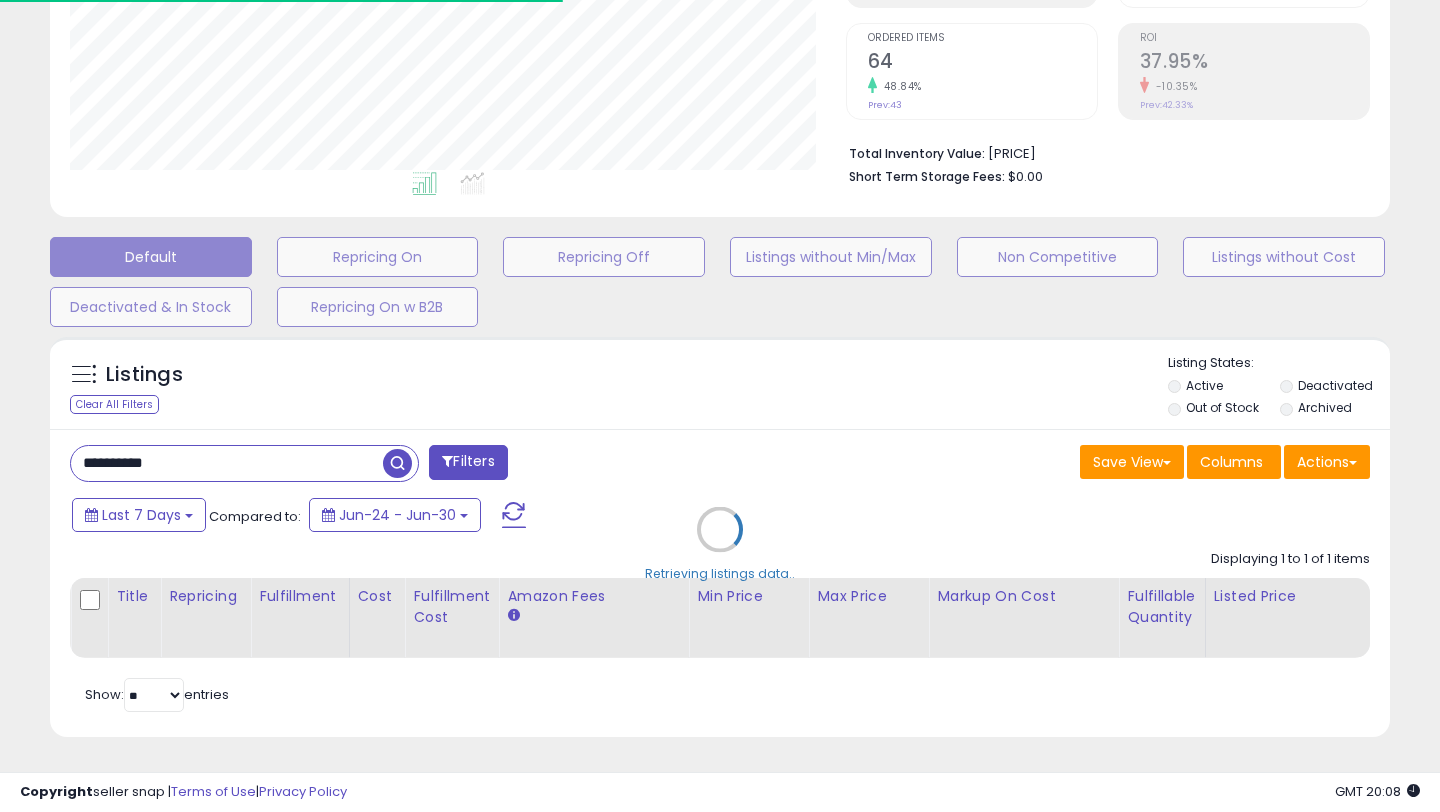 scroll, scrollTop: 515, scrollLeft: 0, axis: vertical 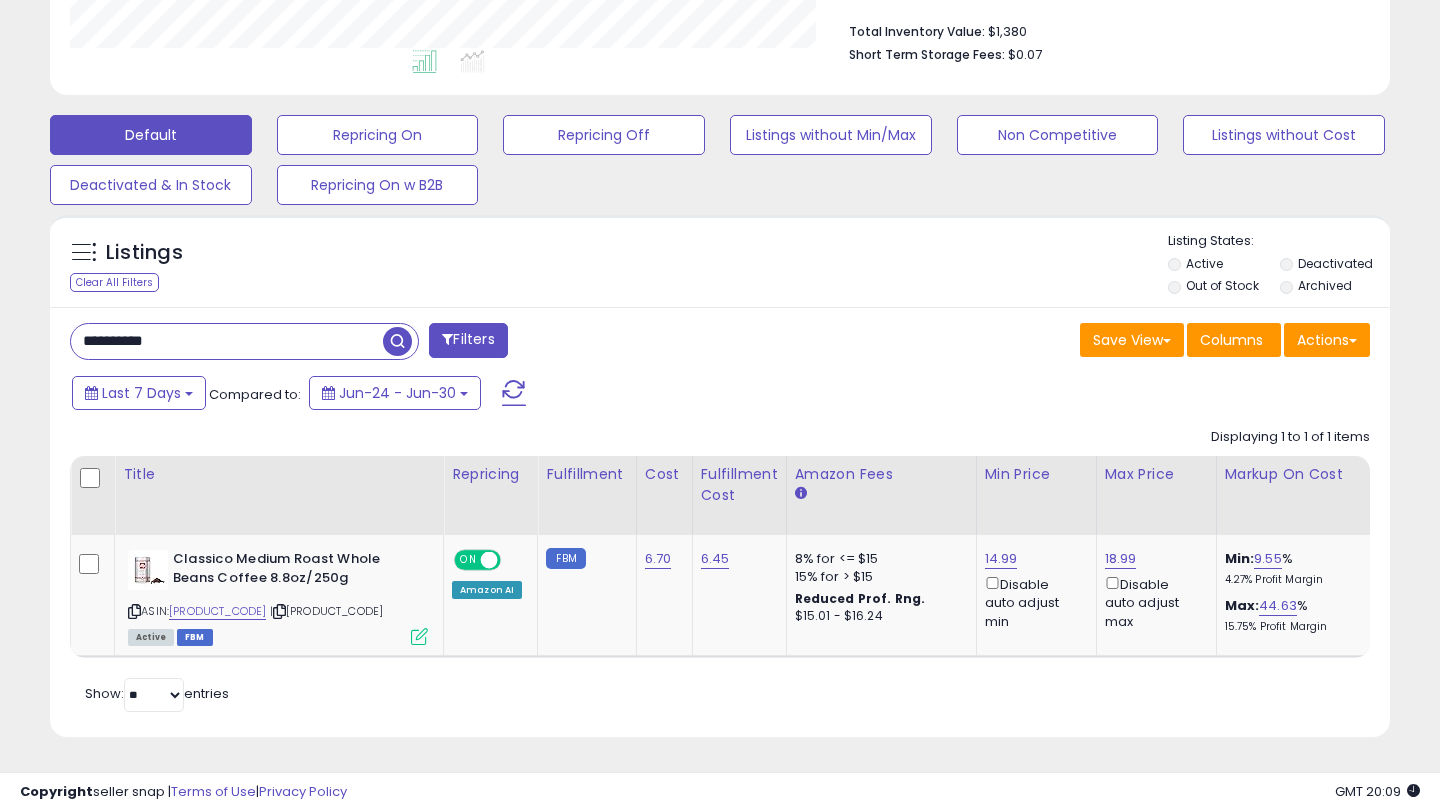 click on "**********" at bounding box center [227, 341] 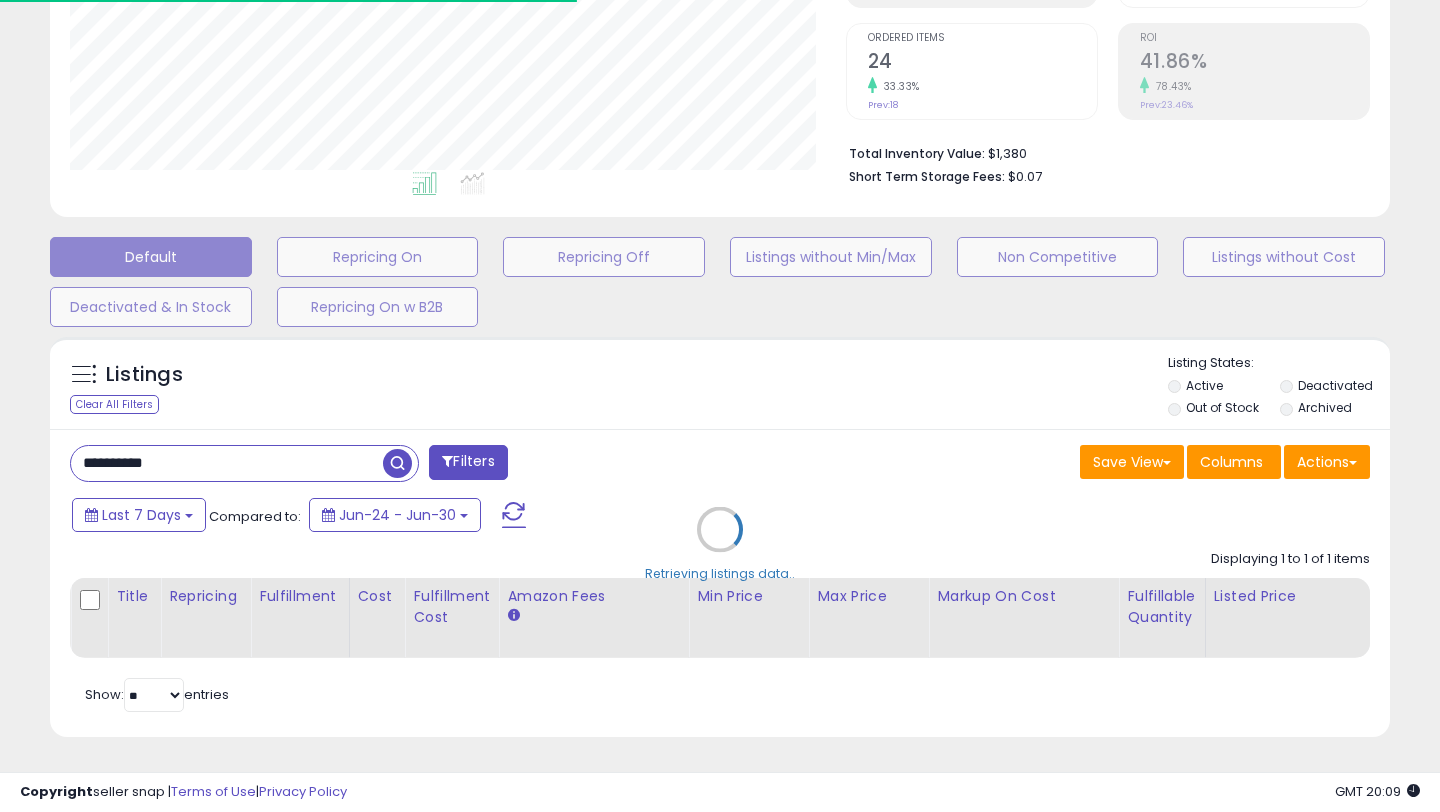 scroll, scrollTop: 515, scrollLeft: 0, axis: vertical 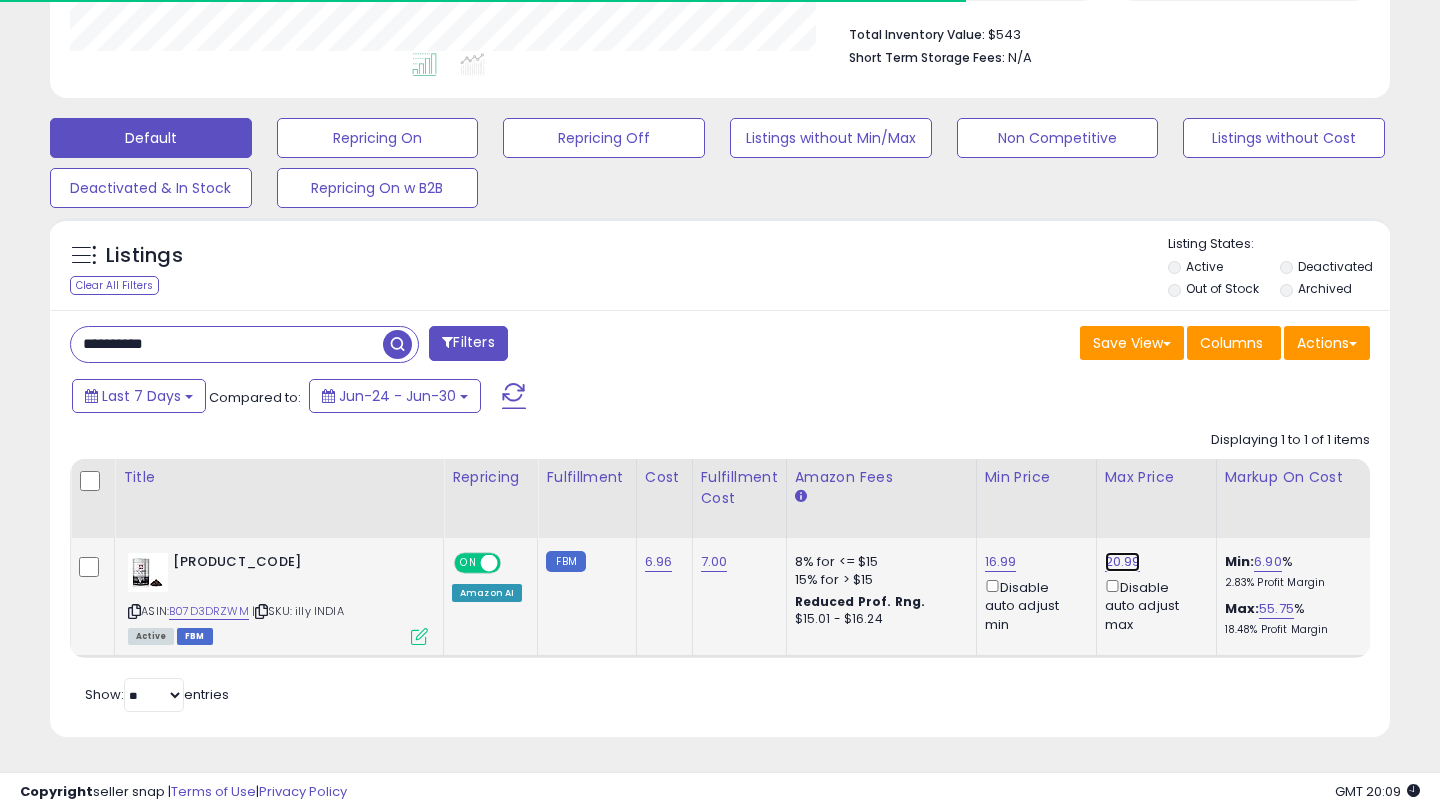 click on "20.99" at bounding box center (1123, 562) 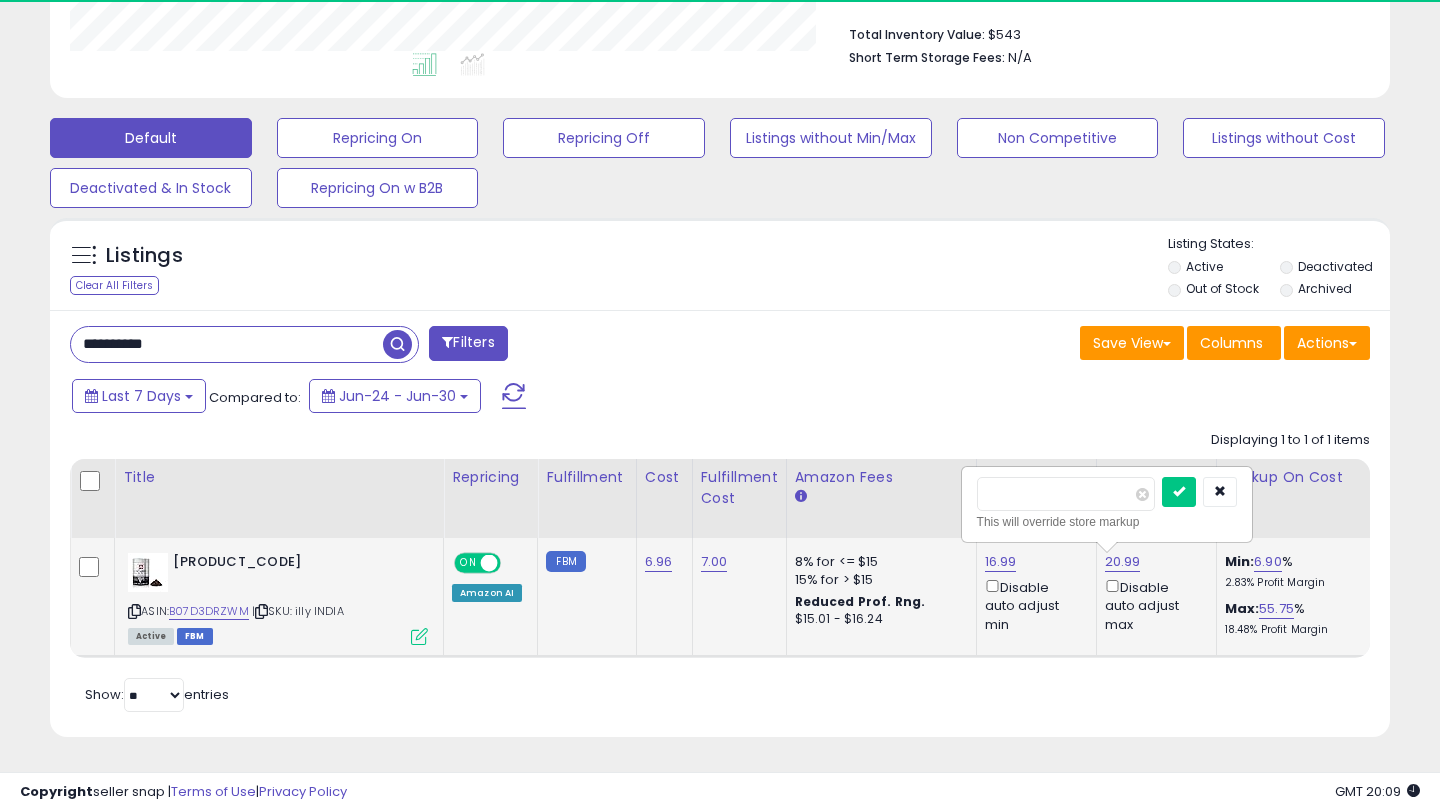 scroll, scrollTop: 999590, scrollLeft: 999224, axis: both 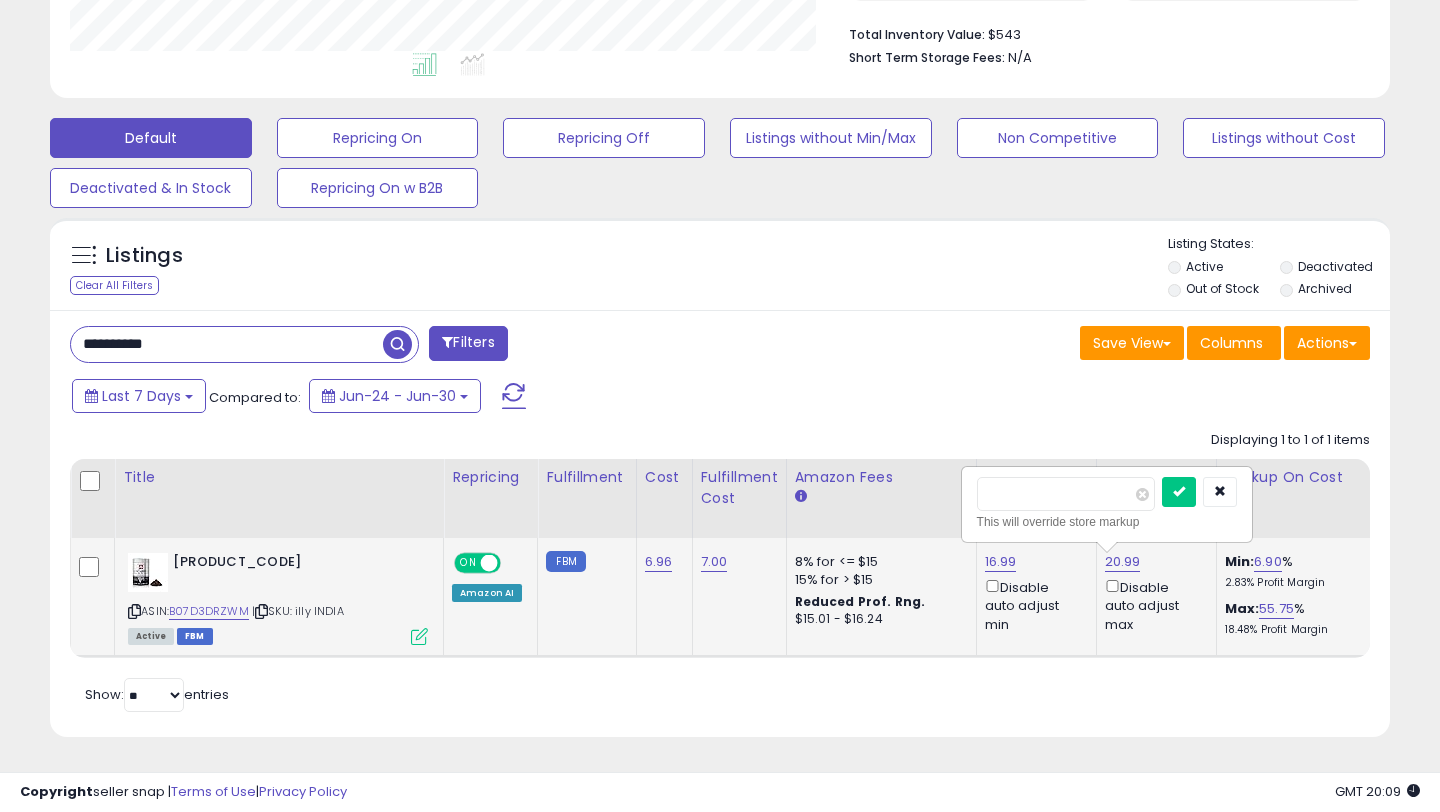 click on "*****" at bounding box center [1066, 494] 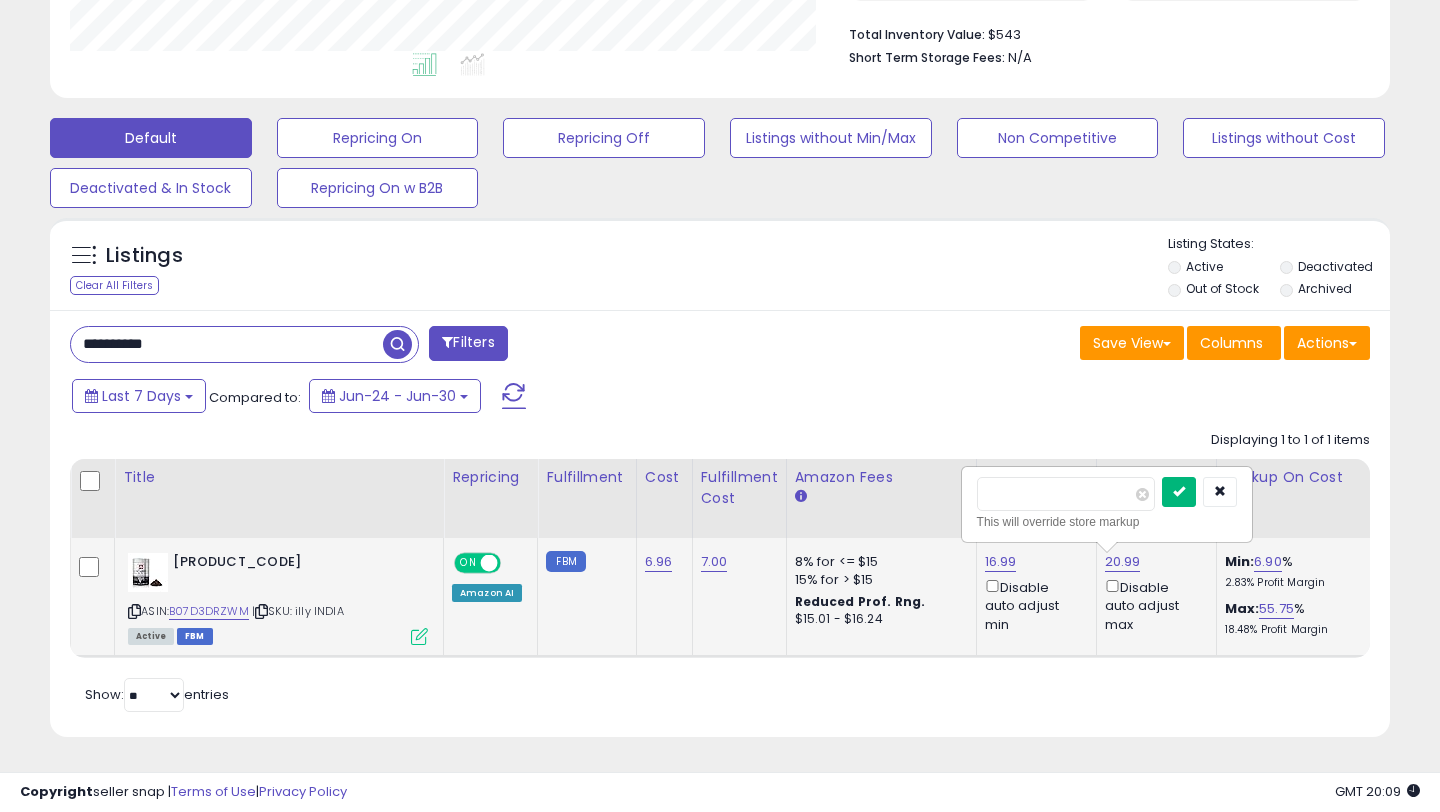 type on "*****" 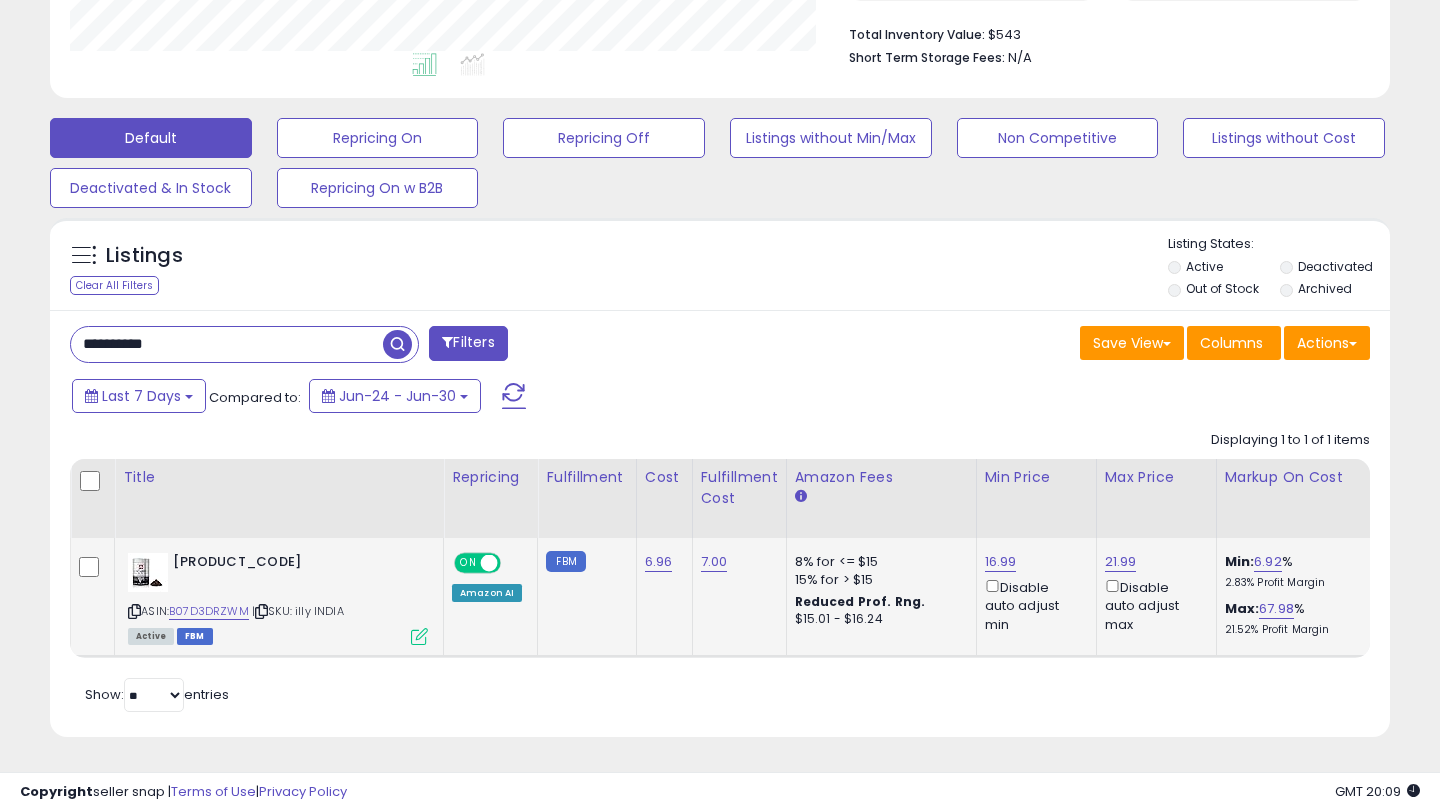 click on "**********" at bounding box center (227, 344) 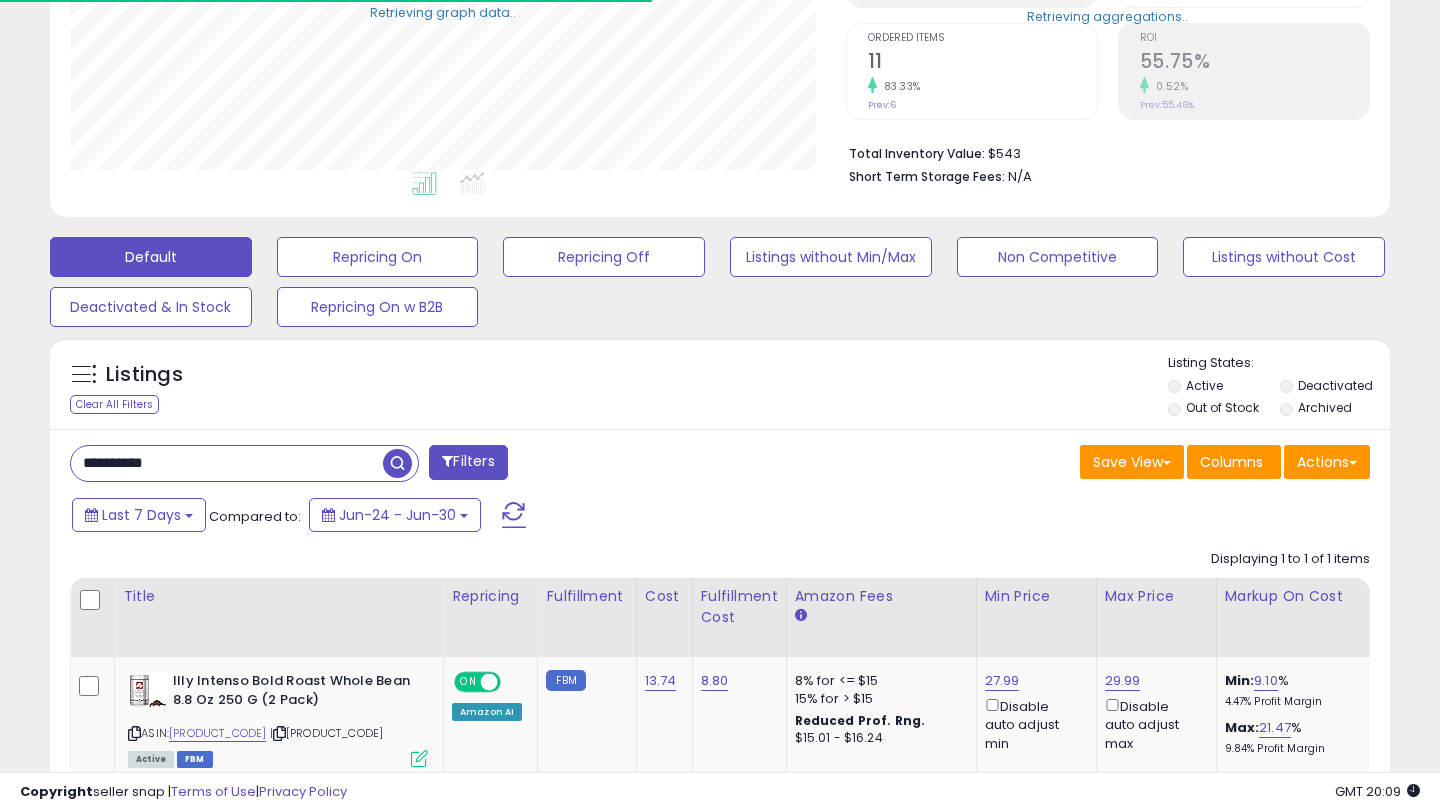scroll, scrollTop: 515, scrollLeft: 0, axis: vertical 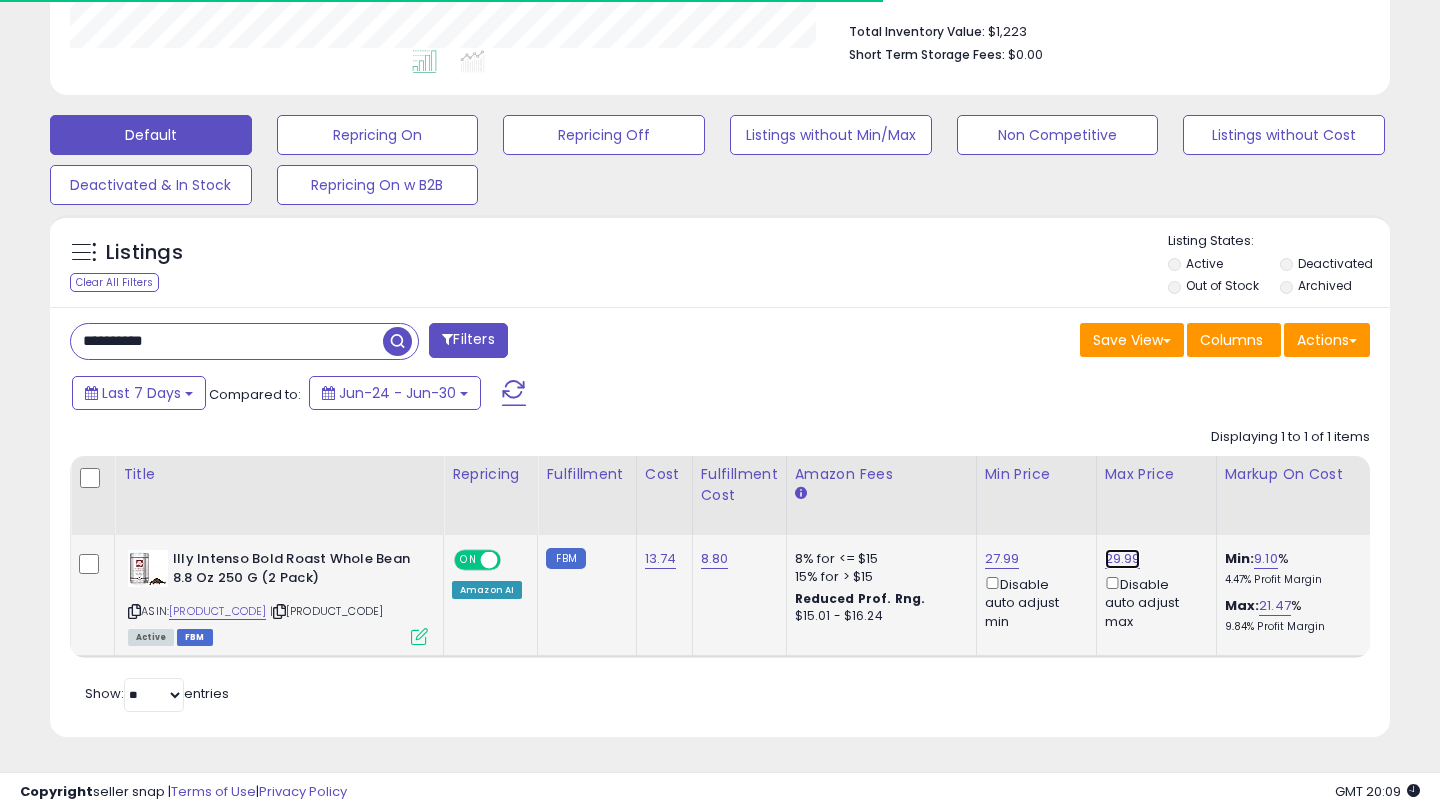 click on "29.99" at bounding box center (1123, 559) 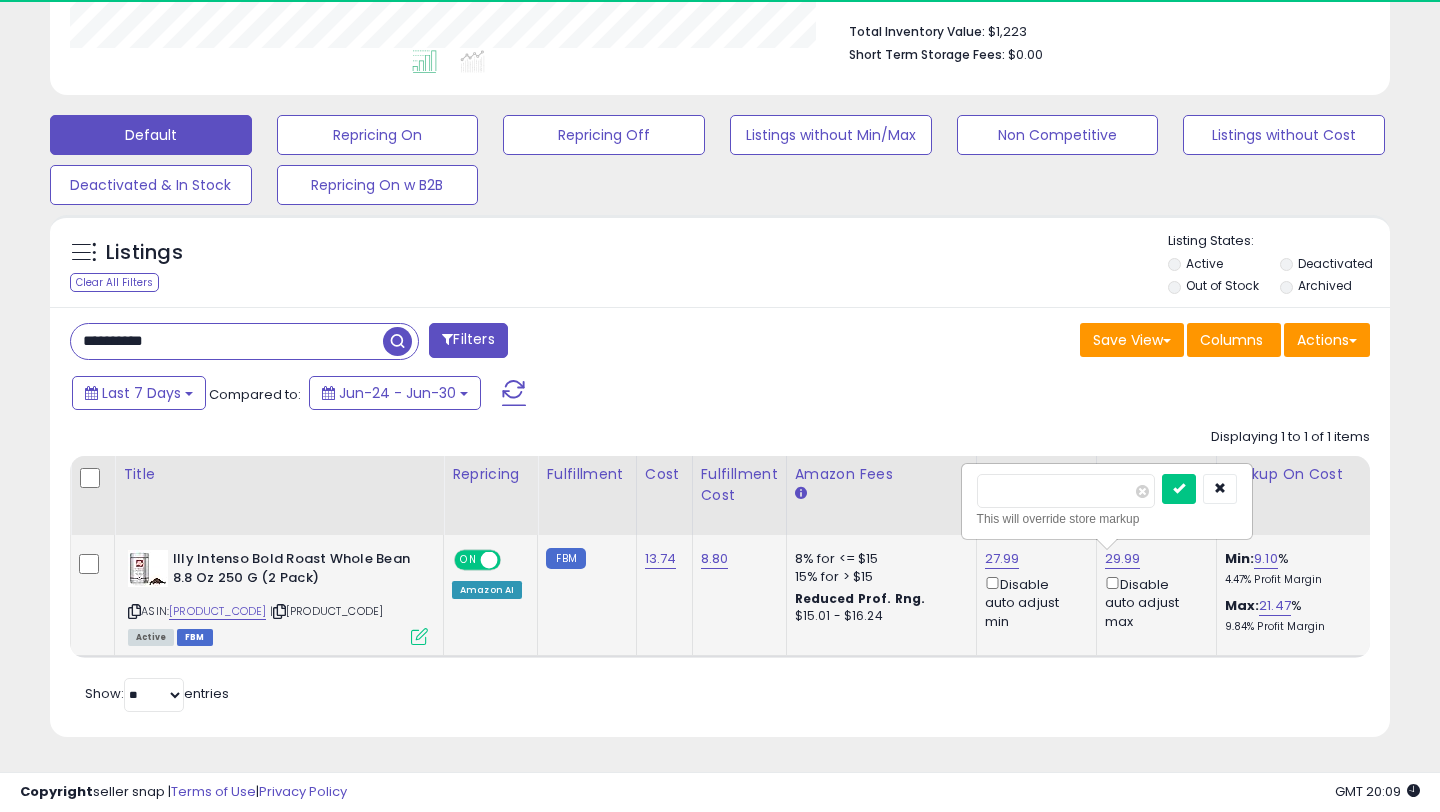 scroll, scrollTop: 999590, scrollLeft: 999224, axis: both 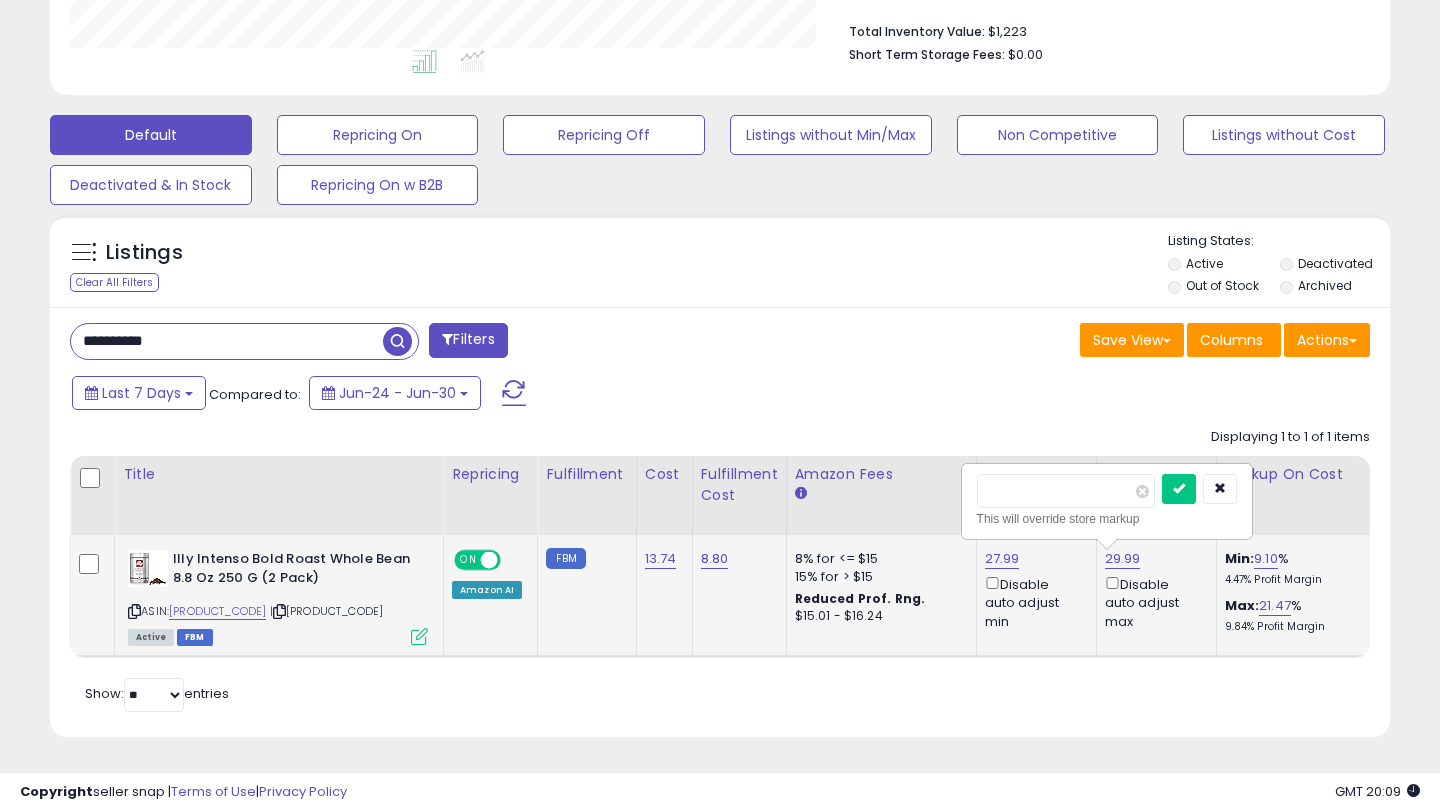 click on "*****" at bounding box center [1066, 491] 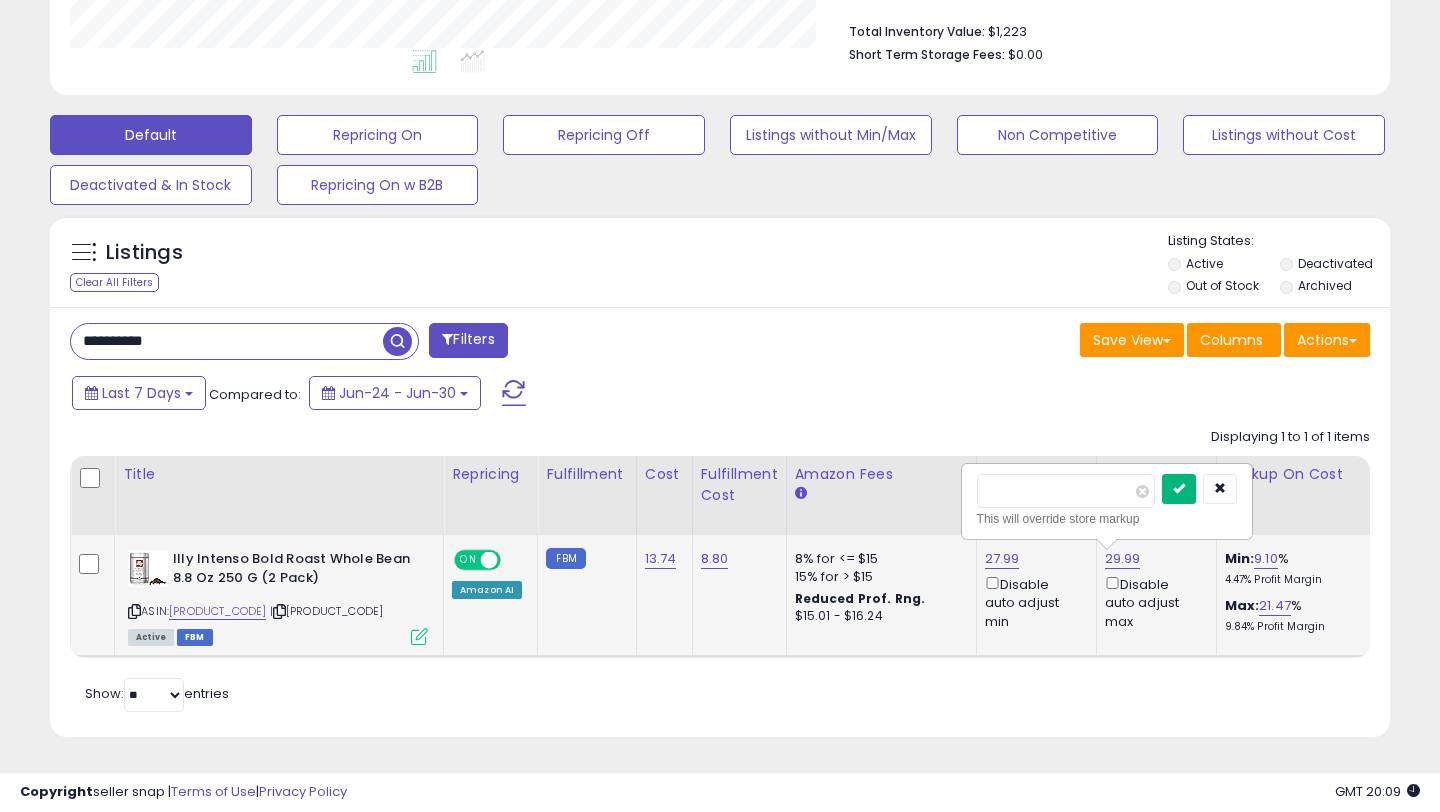 type on "*****" 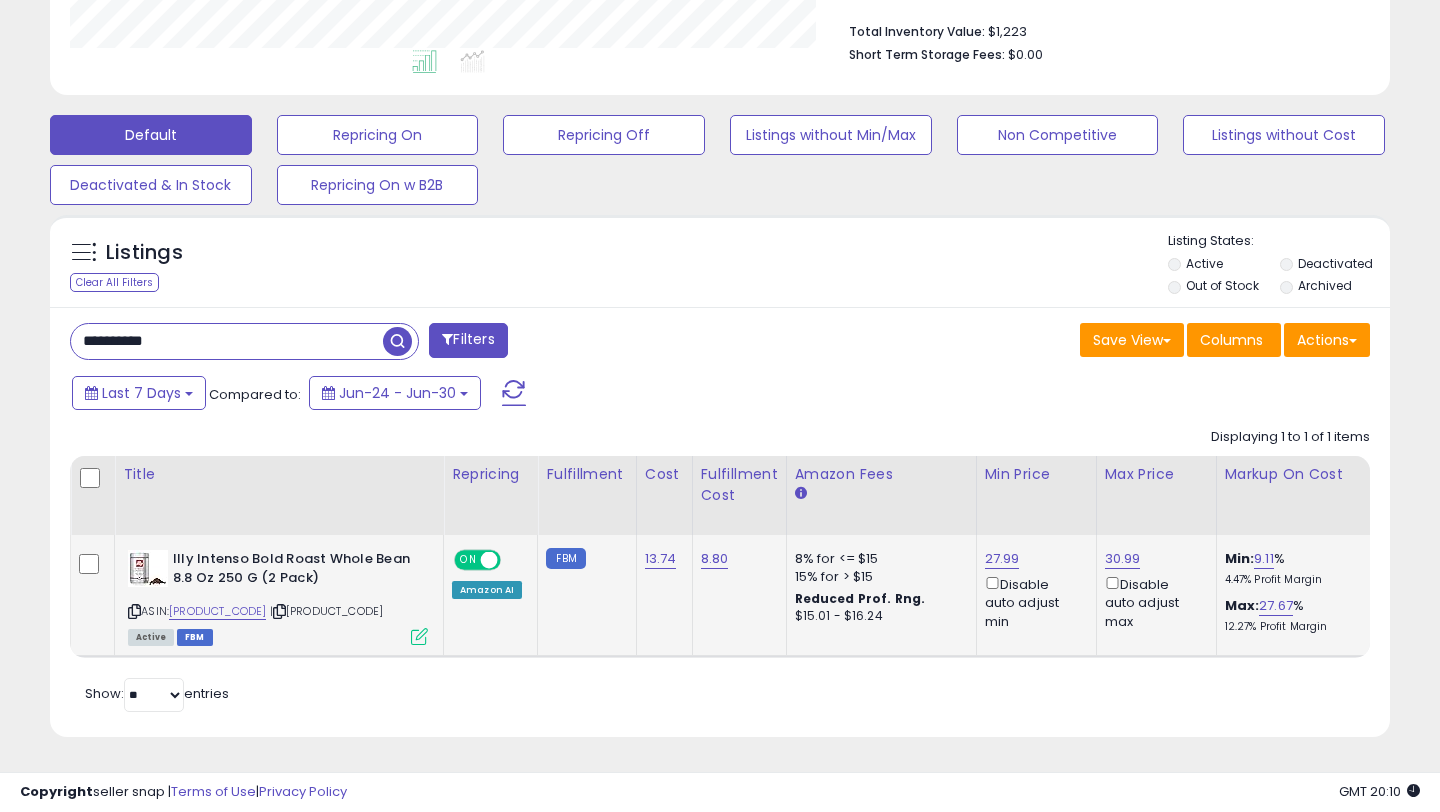 click on "**********" at bounding box center (227, 341) 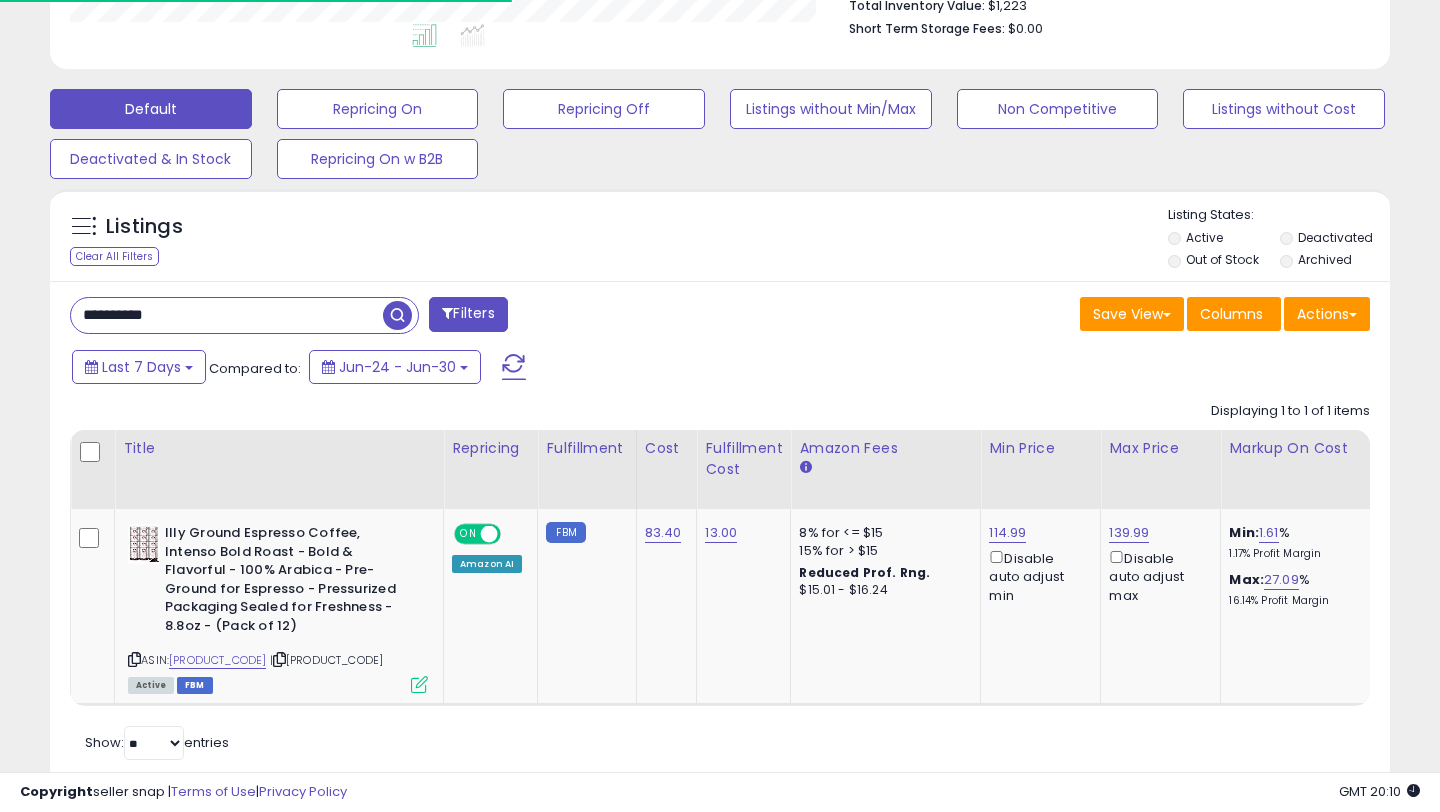 scroll, scrollTop: 585, scrollLeft: 0, axis: vertical 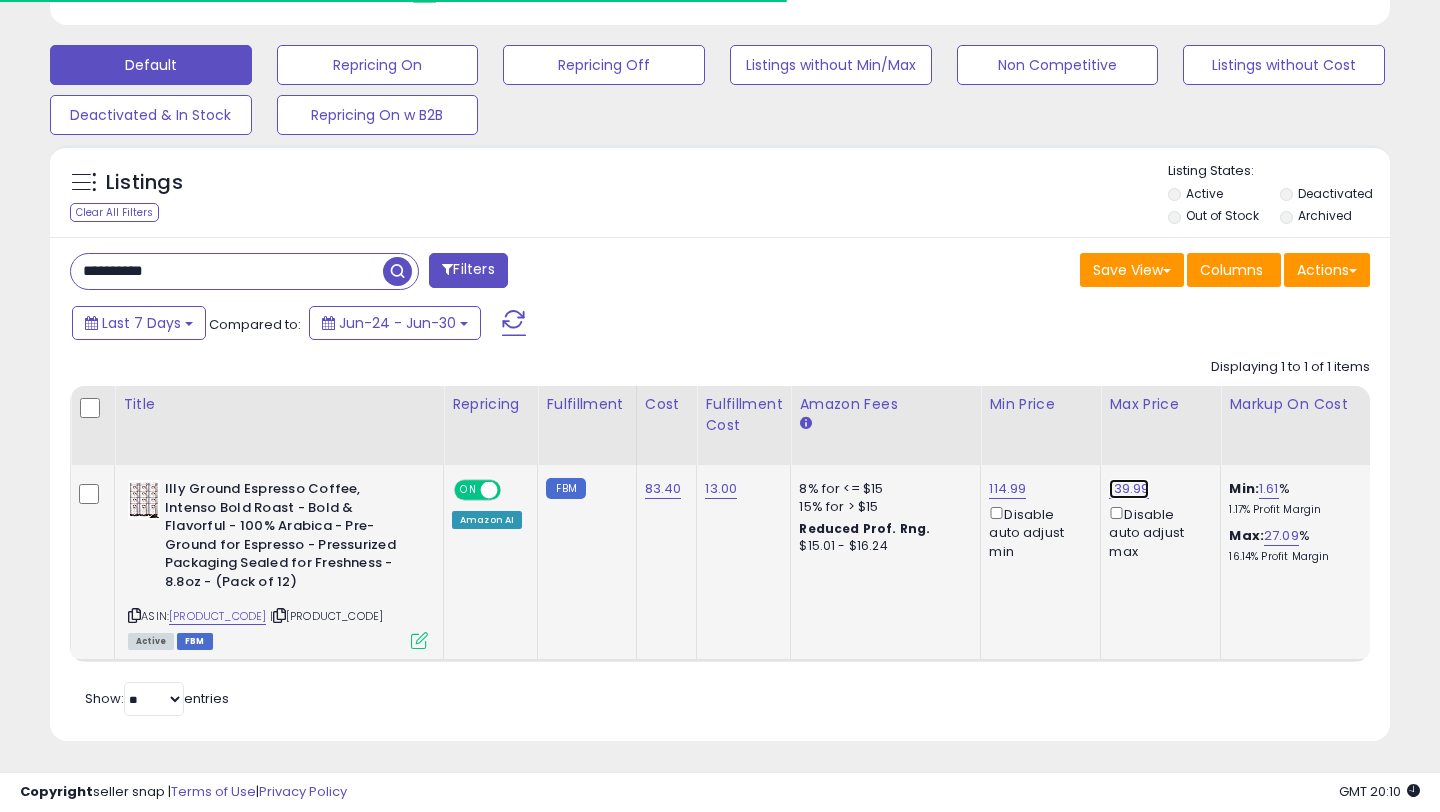 click on "139.99" at bounding box center (1129, 489) 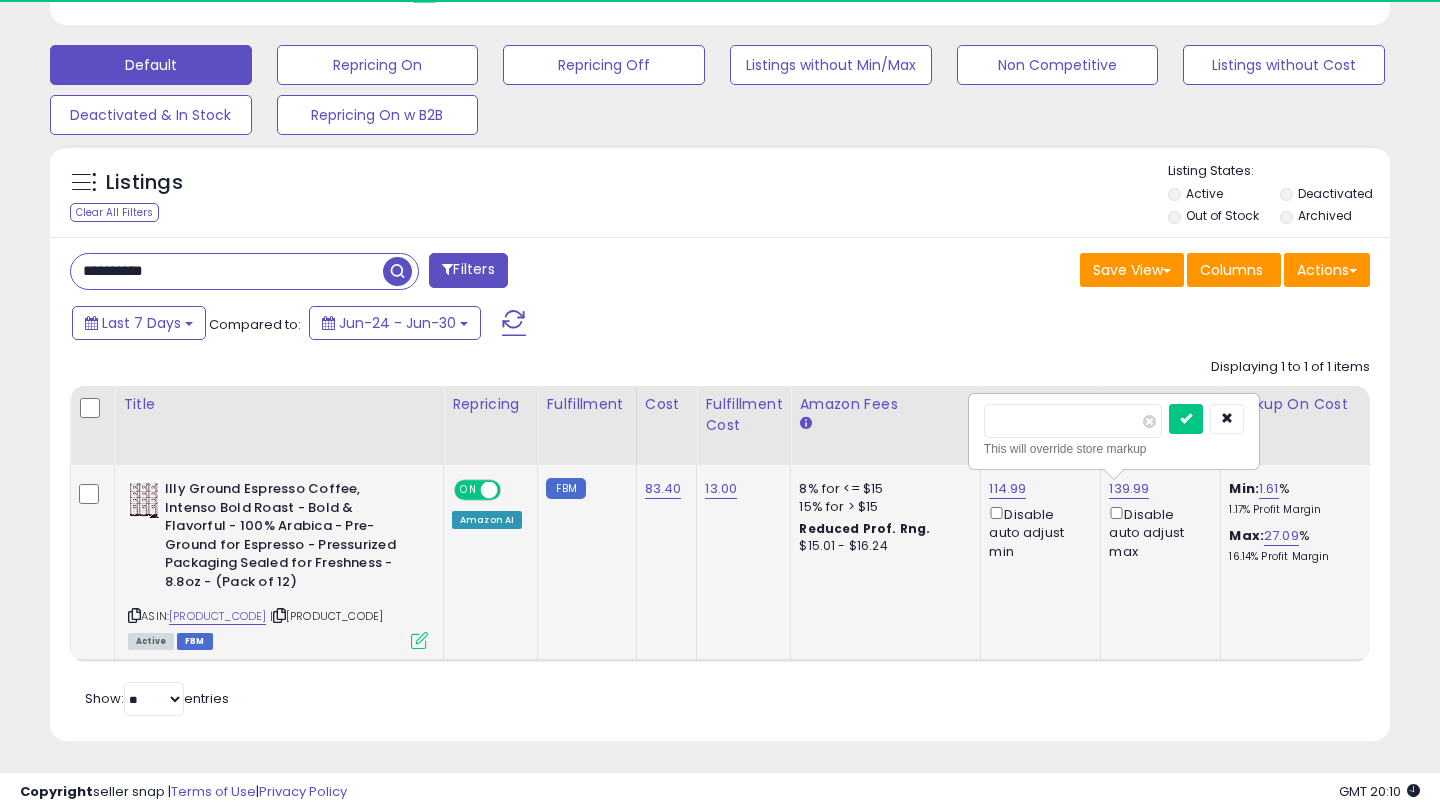 scroll, scrollTop: 999590, scrollLeft: 999224, axis: both 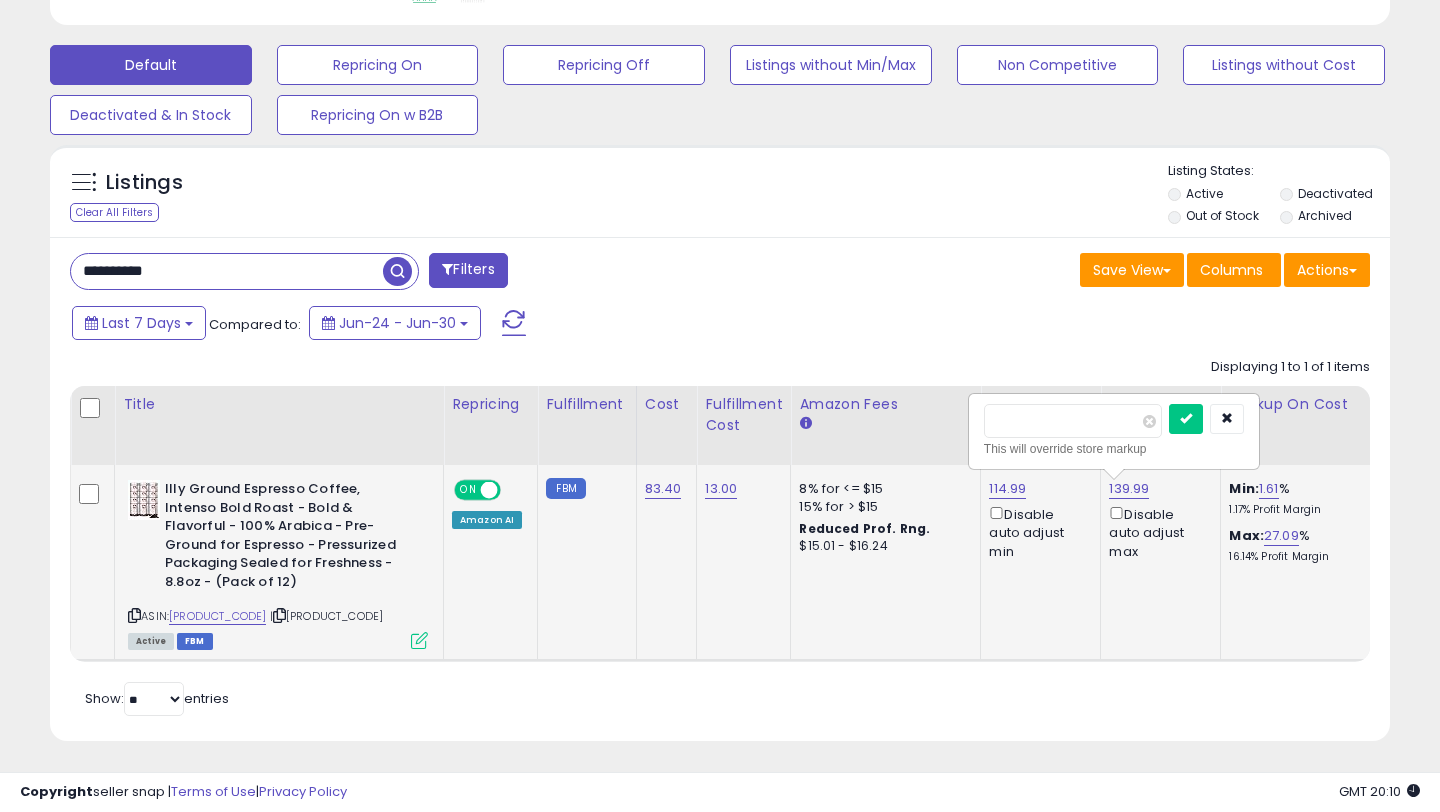 click on "******" at bounding box center [1073, 421] 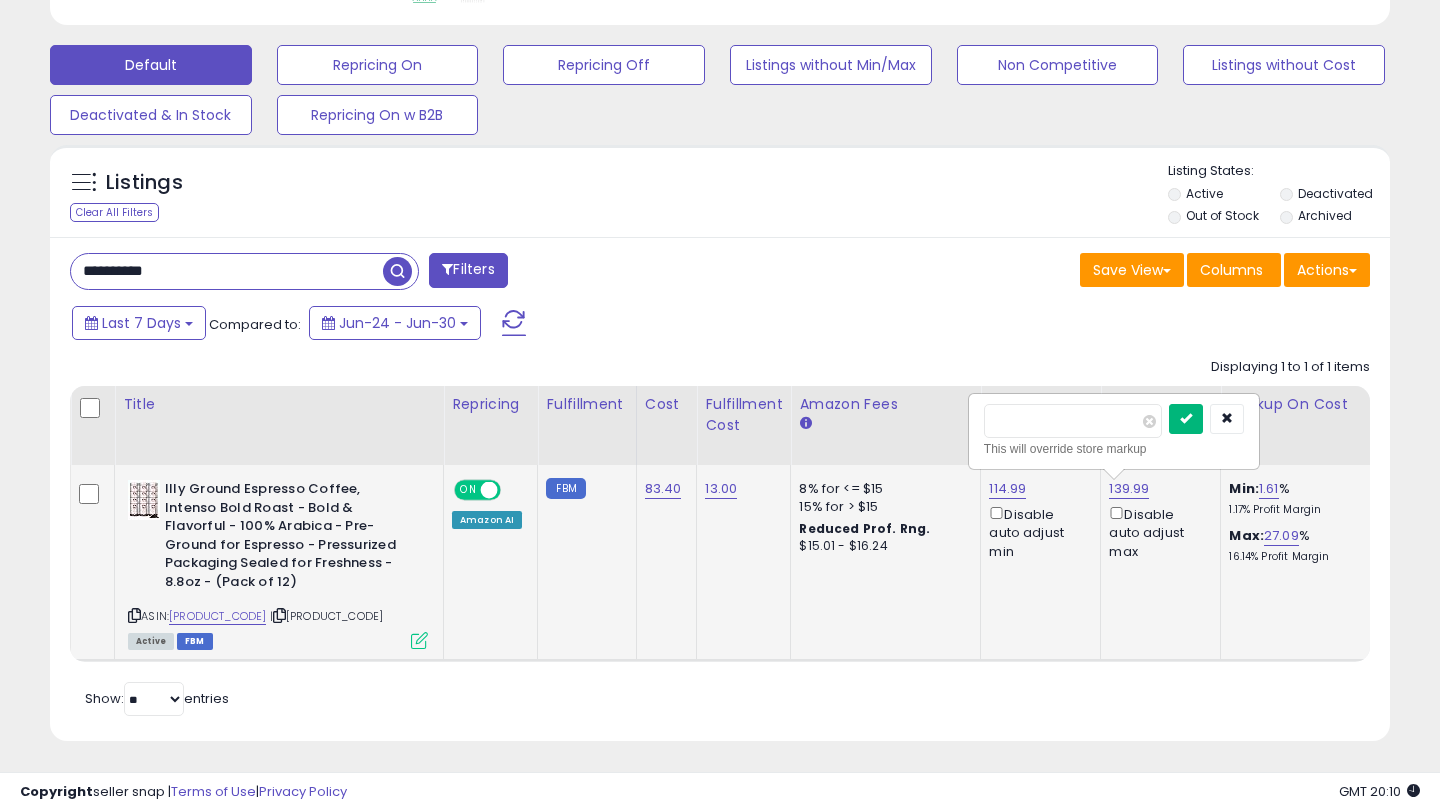 type on "******" 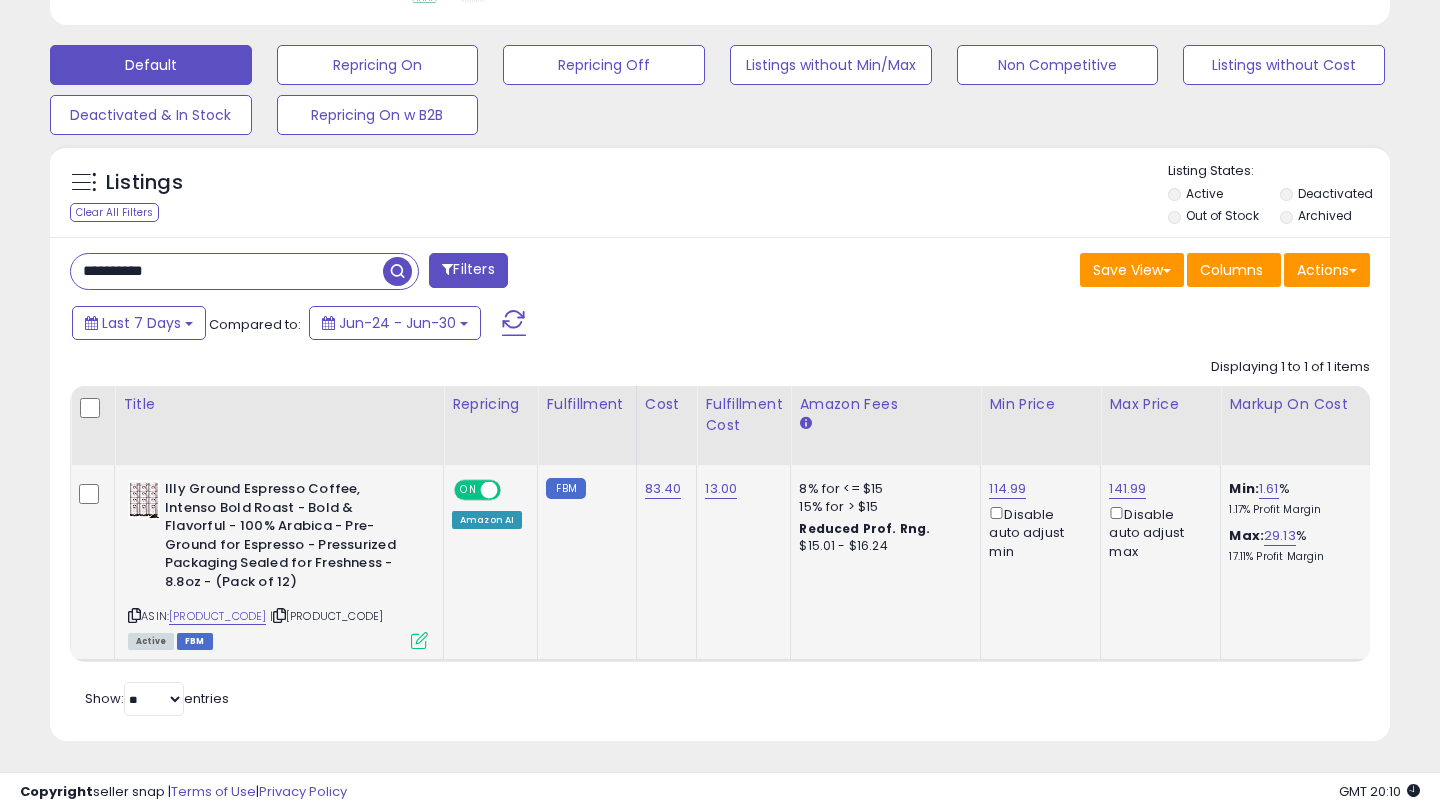 click on "**********" at bounding box center [227, 271] 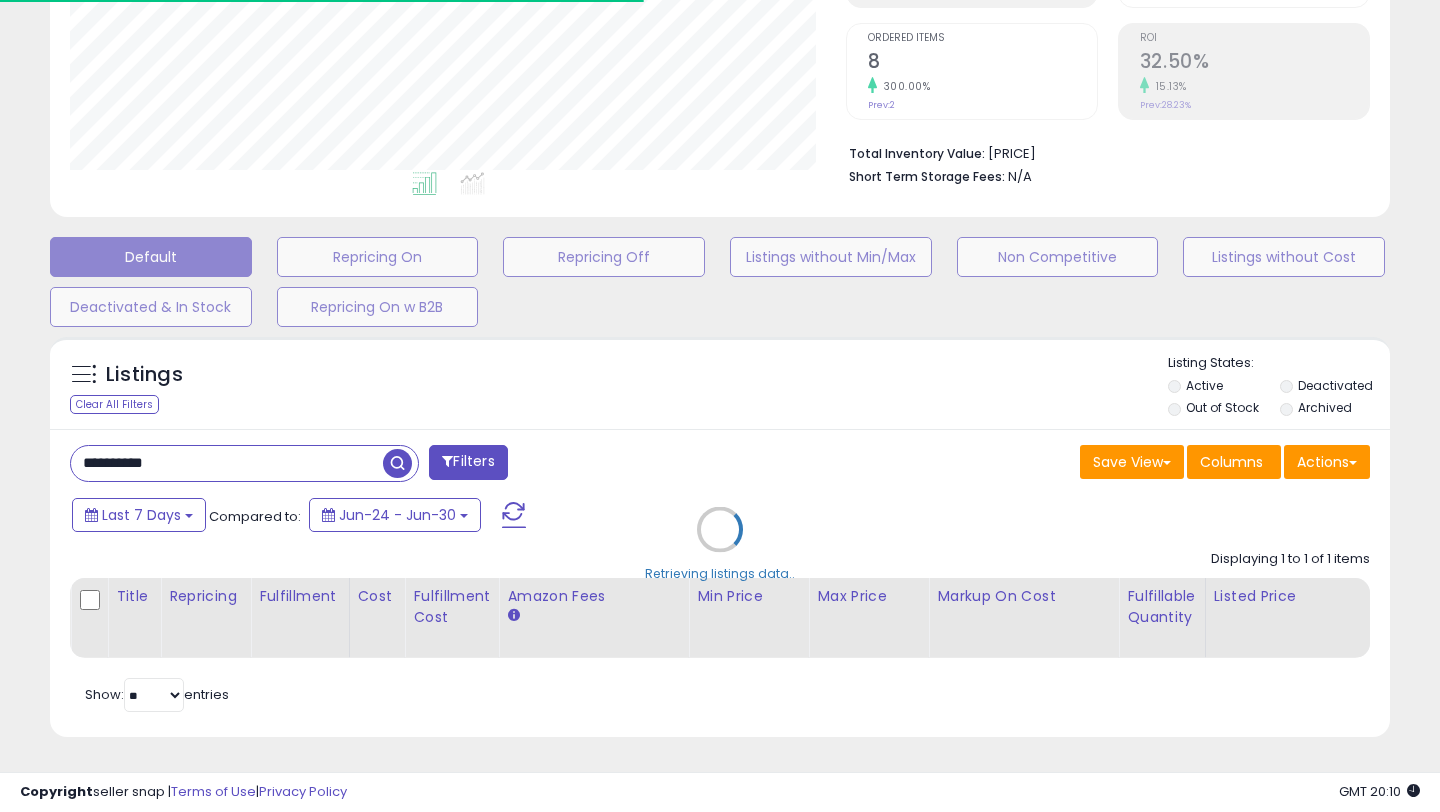 scroll, scrollTop: 515, scrollLeft: 0, axis: vertical 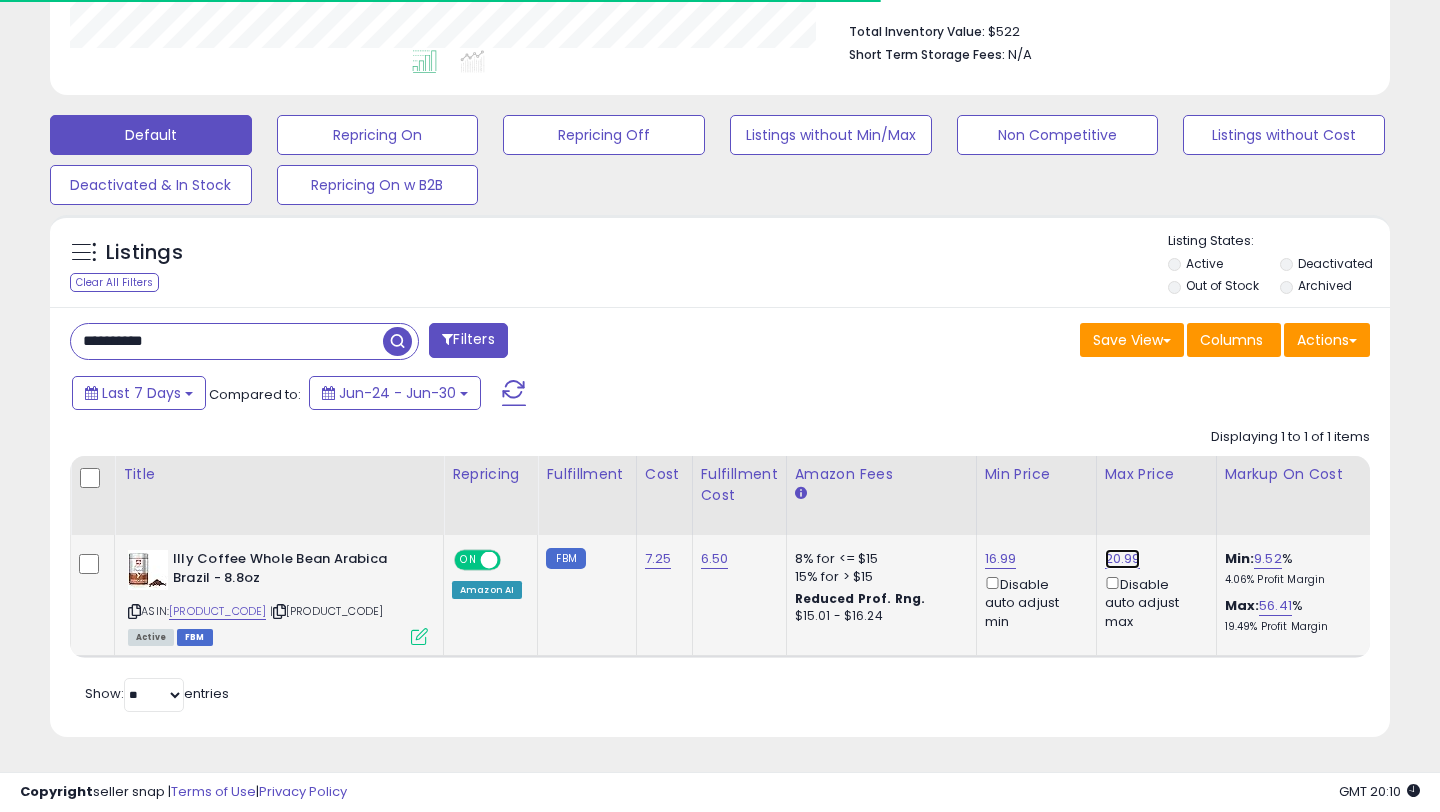 click on "20.99" at bounding box center [1123, 559] 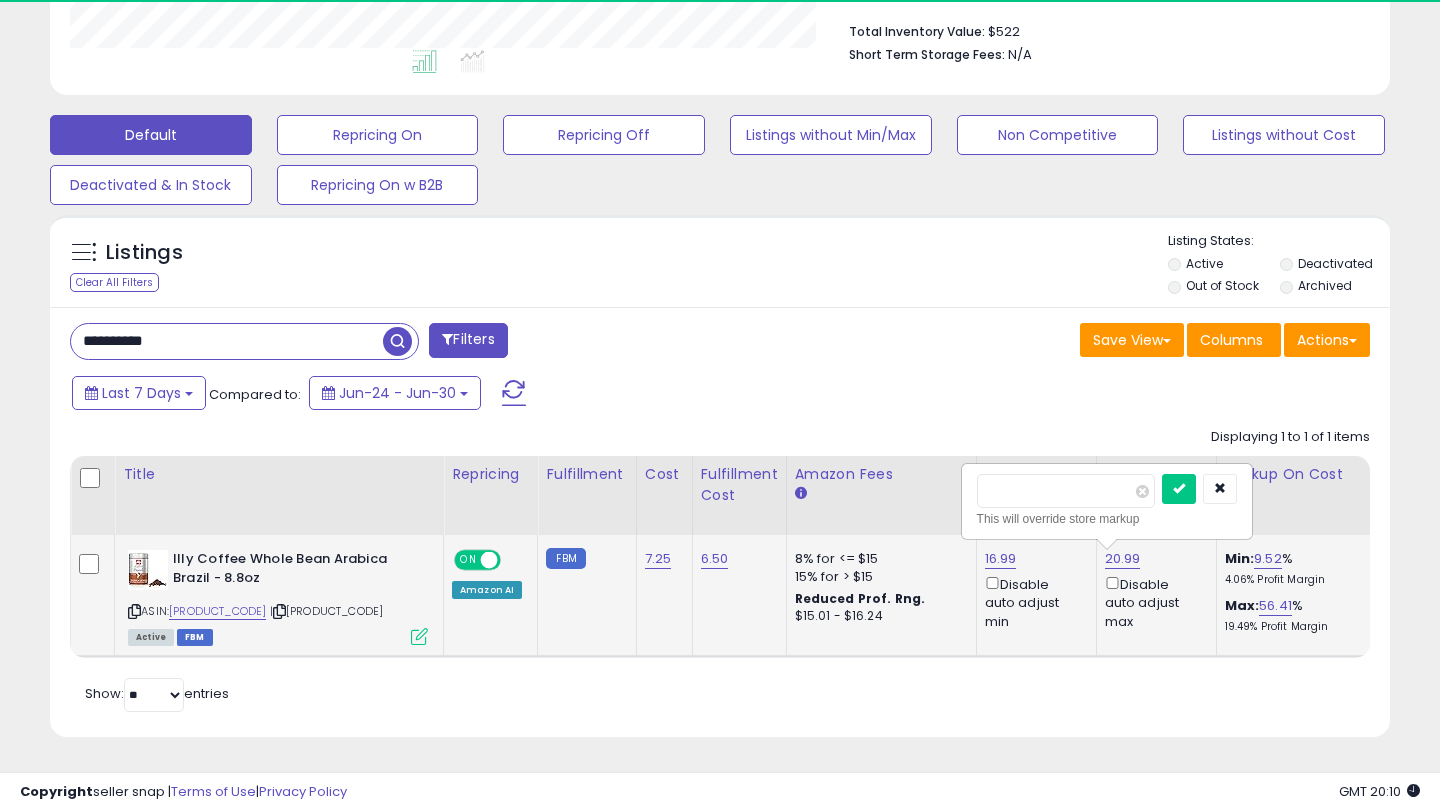 scroll, scrollTop: 999590, scrollLeft: 999224, axis: both 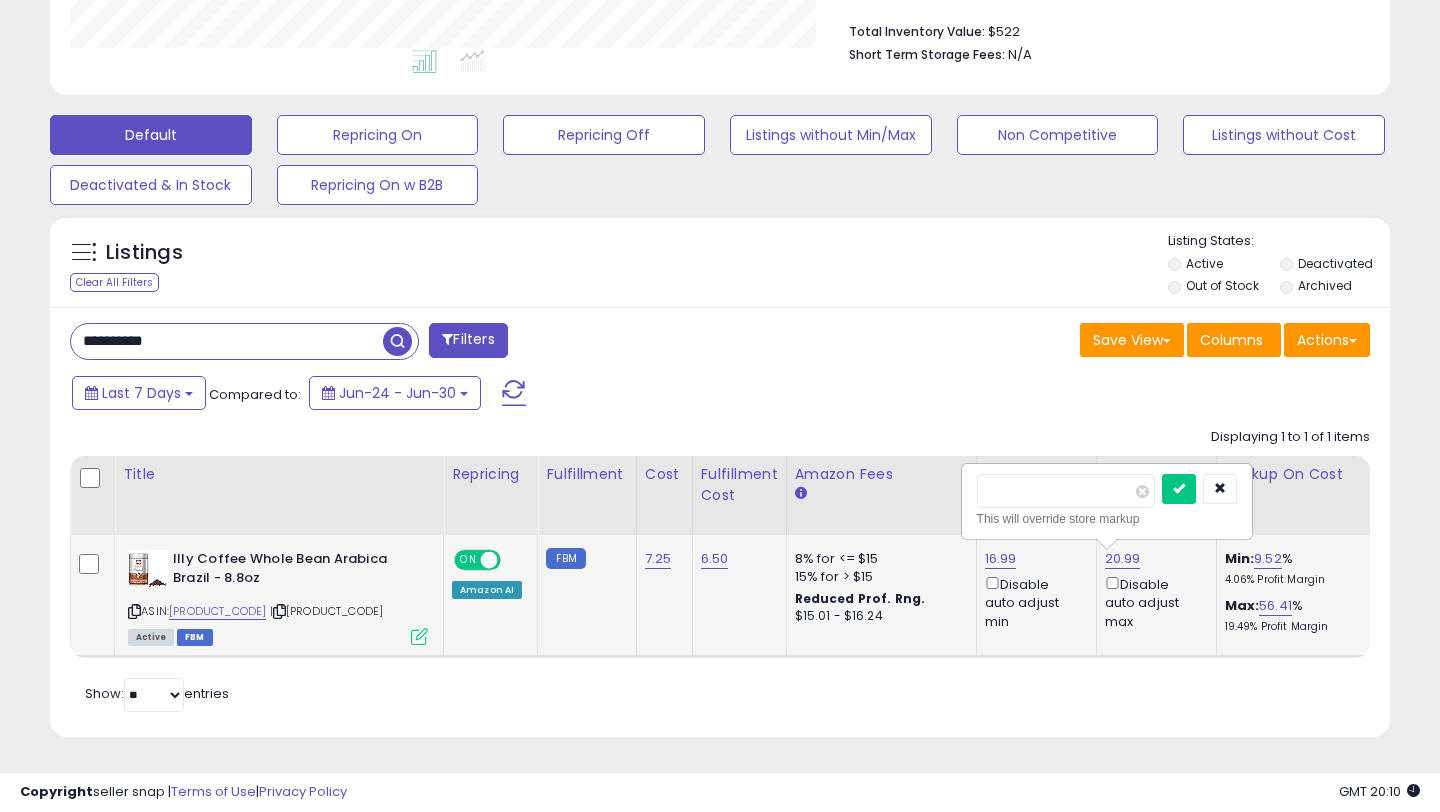click on "*****" at bounding box center (1066, 491) 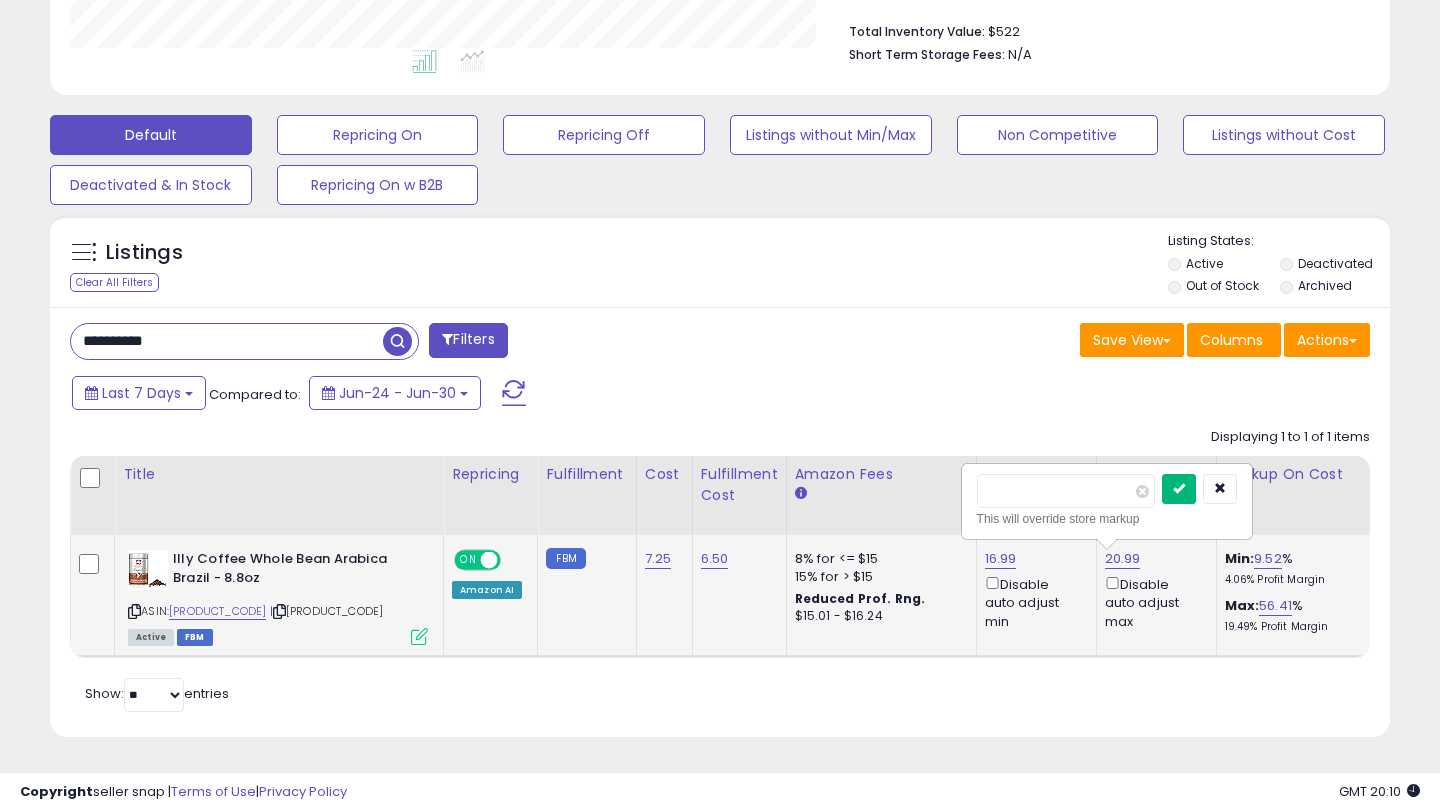 type on "*****" 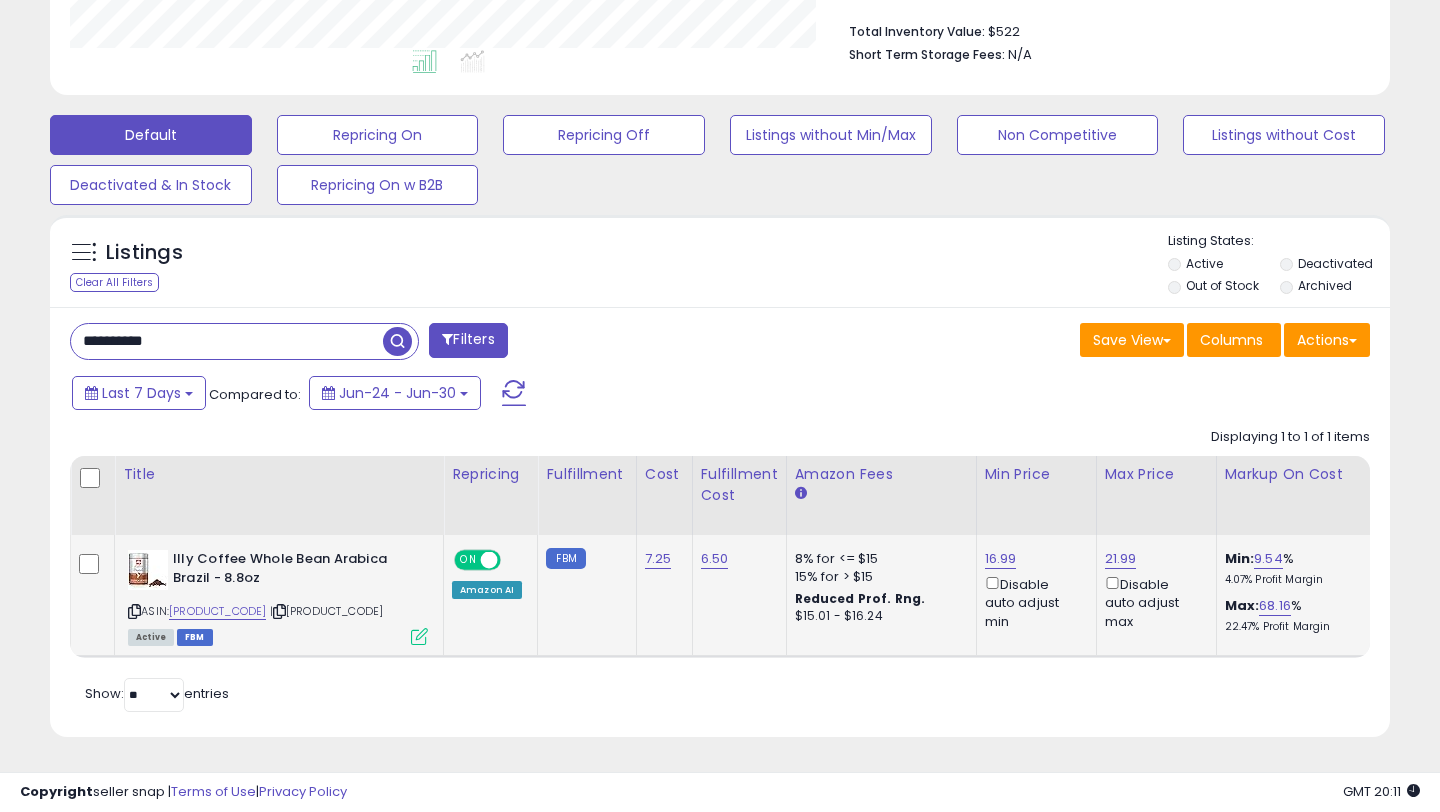 click on "**********" at bounding box center (227, 341) 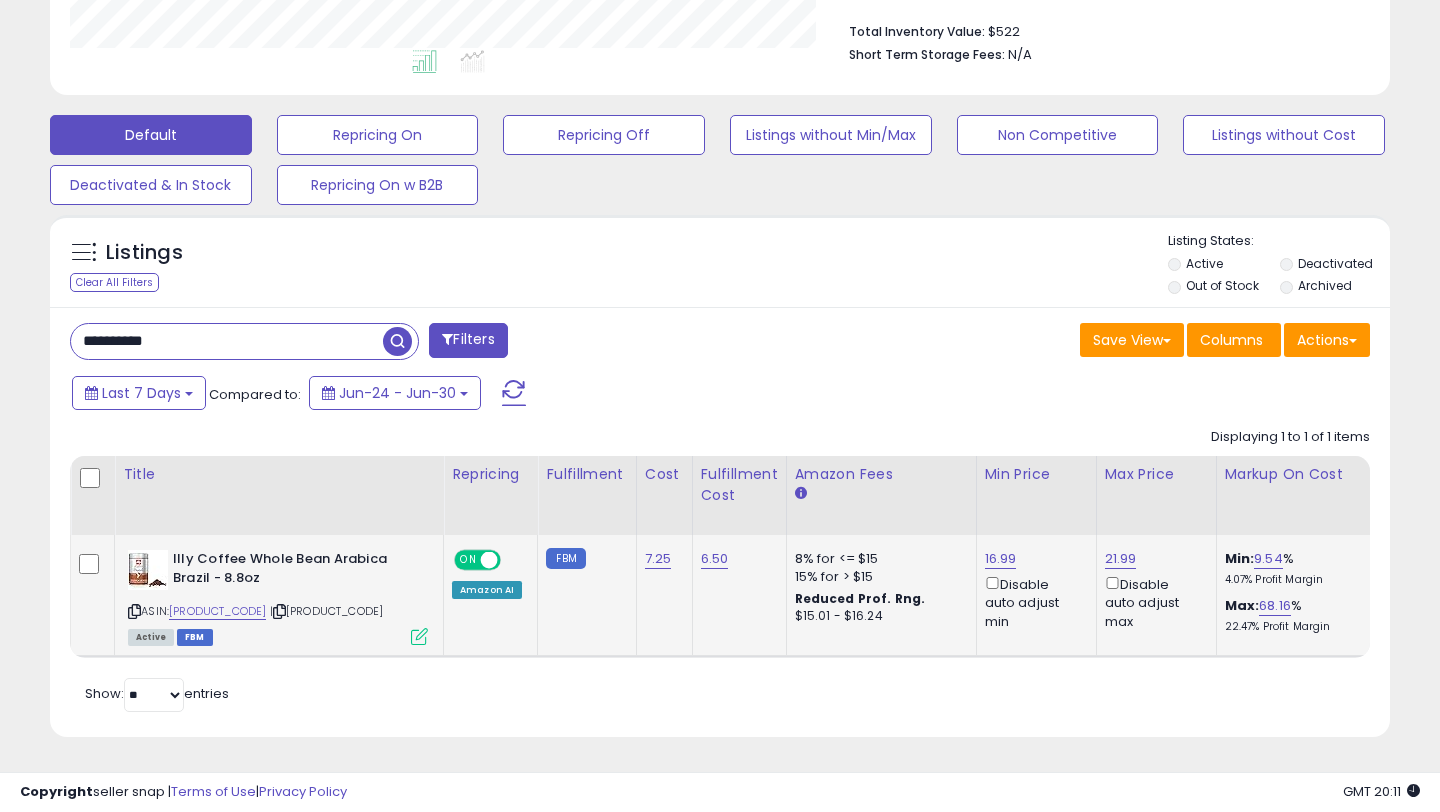 paste 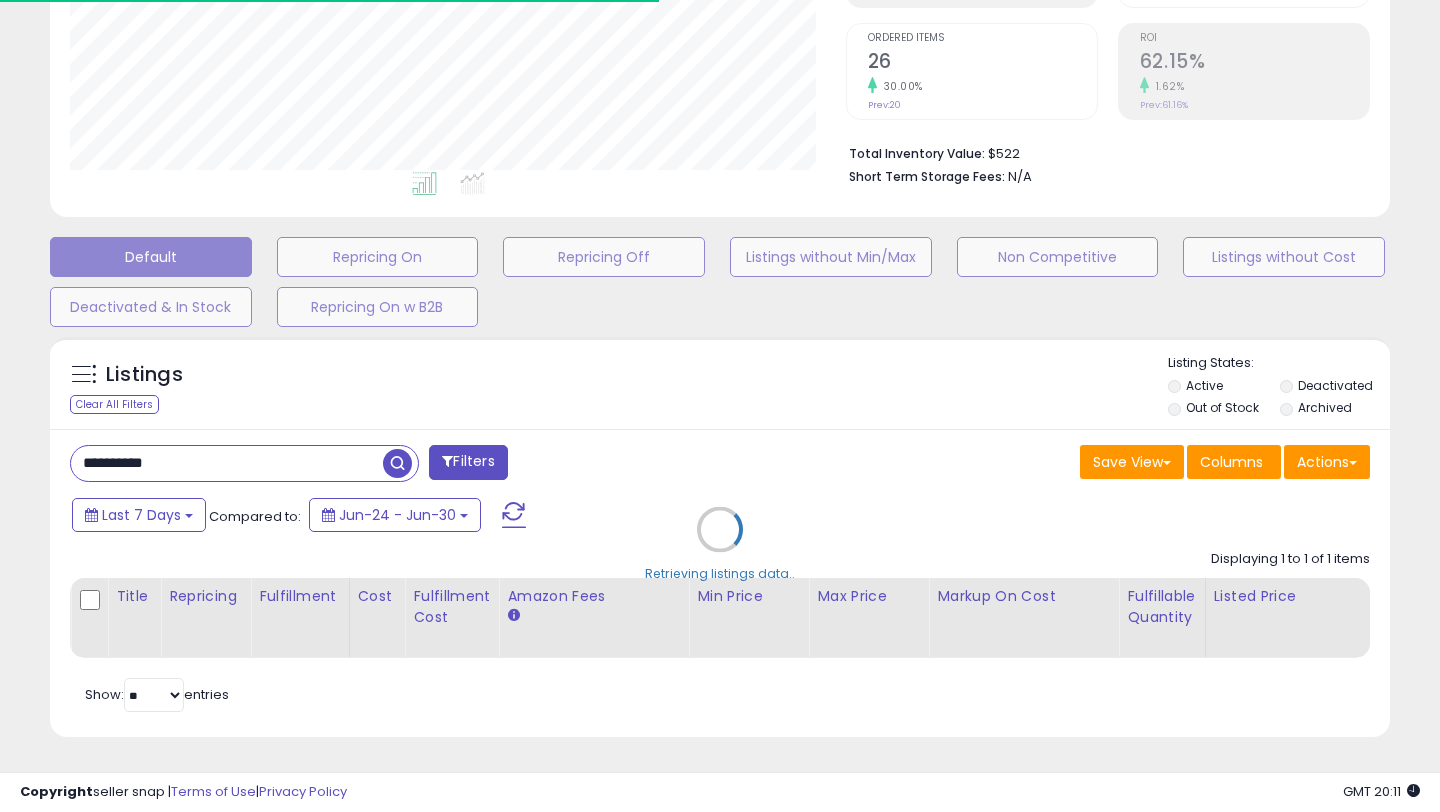 scroll, scrollTop: 515, scrollLeft: 0, axis: vertical 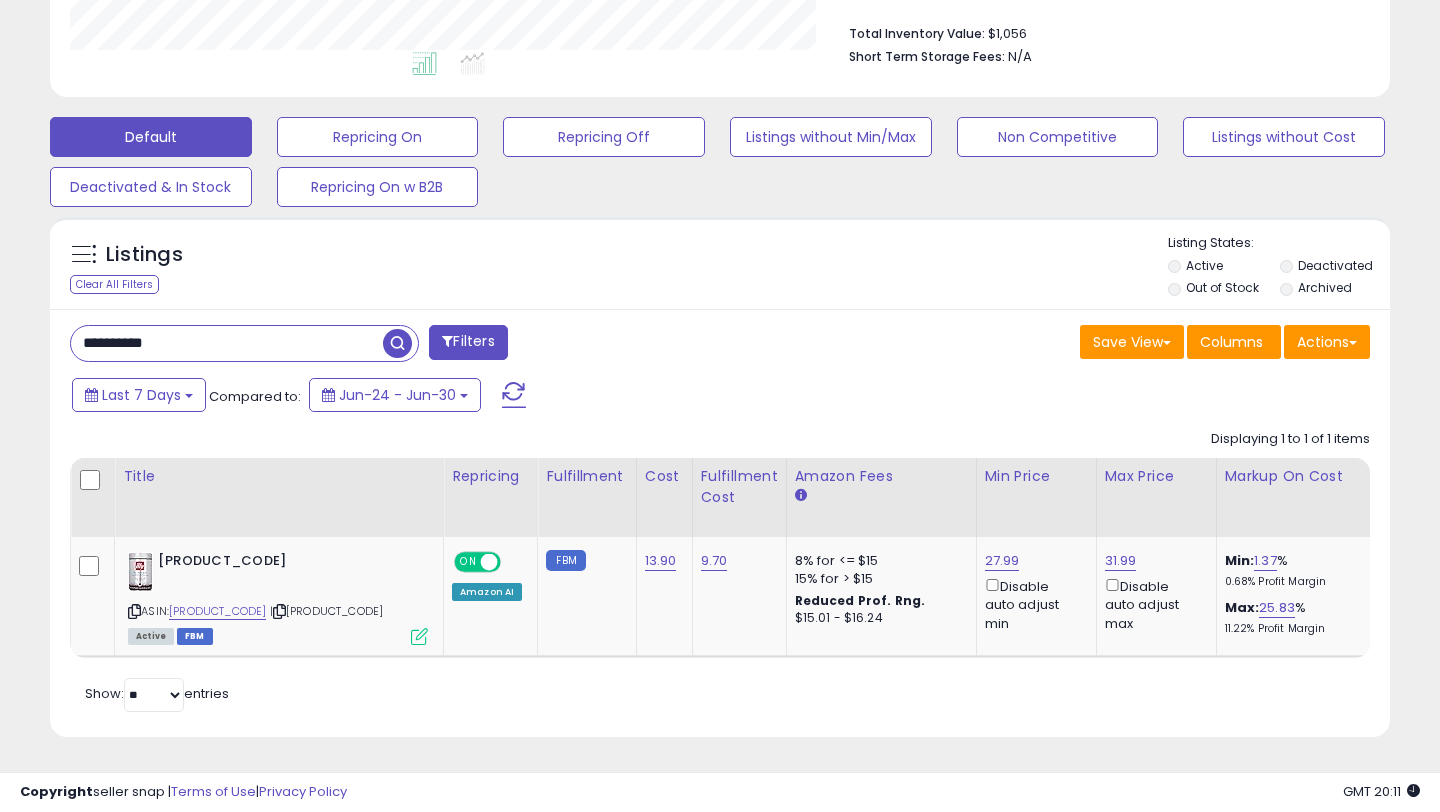 click on "**********" at bounding box center [227, 343] 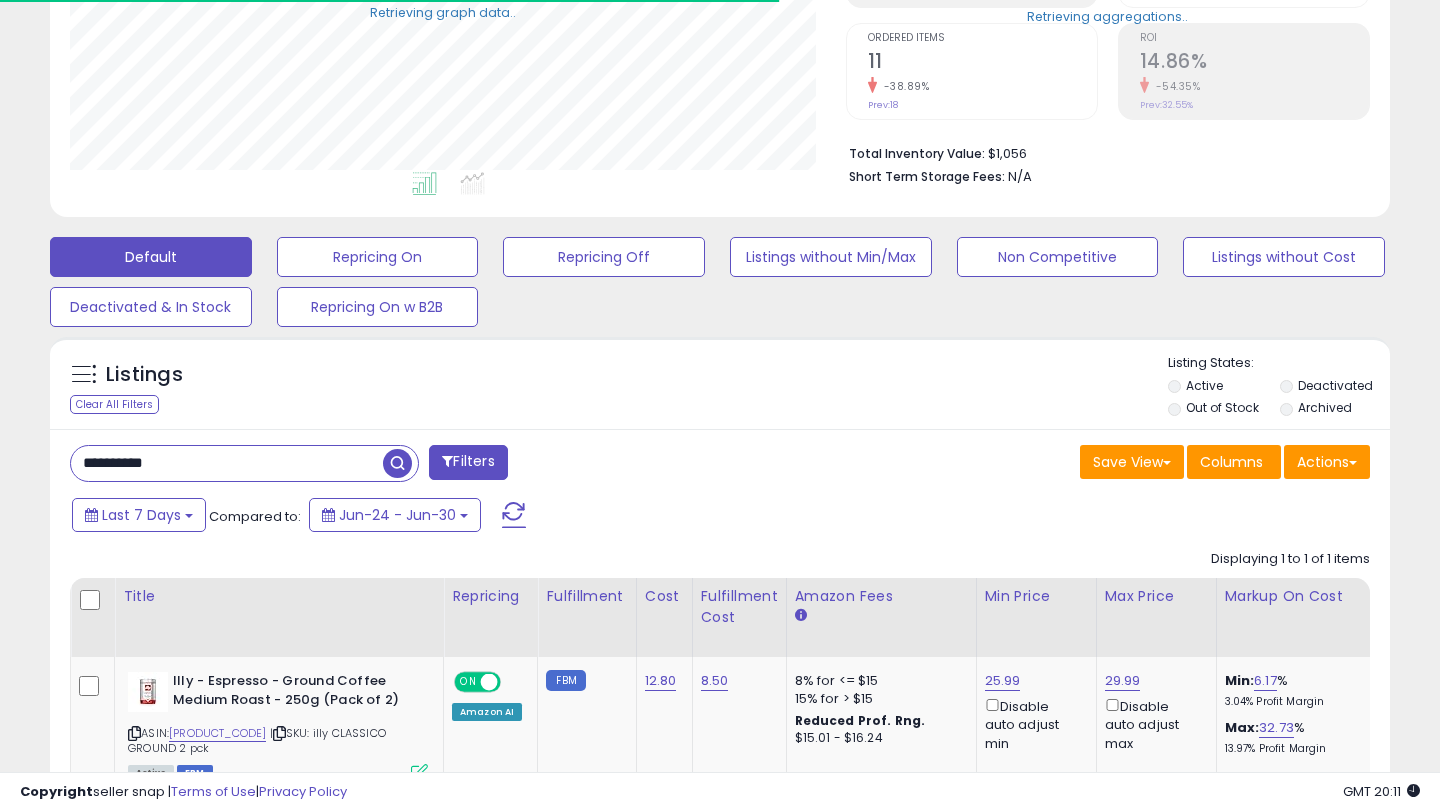 scroll, scrollTop: 529, scrollLeft: 0, axis: vertical 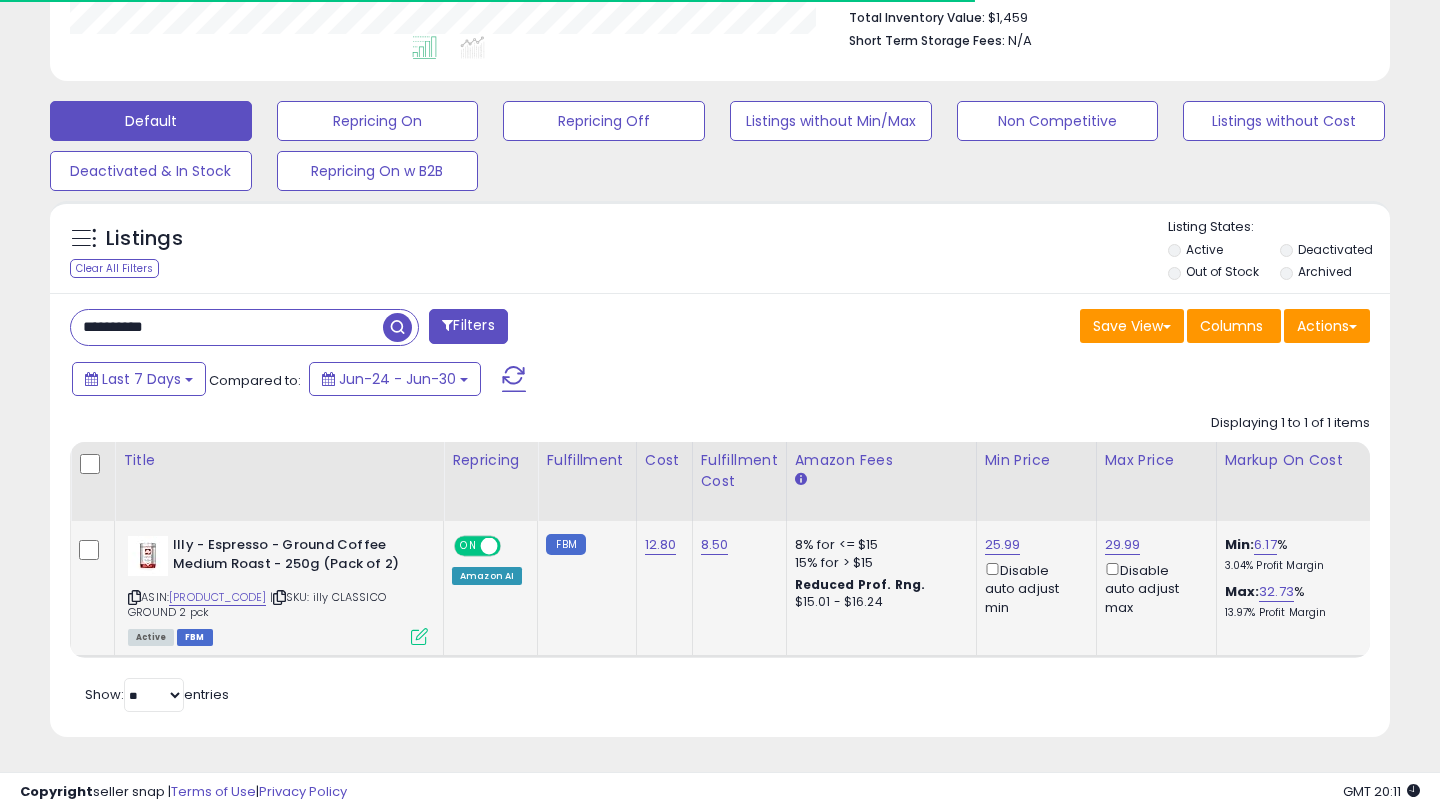 click on "29.99  Disable auto adjust max" at bounding box center (89, 536) 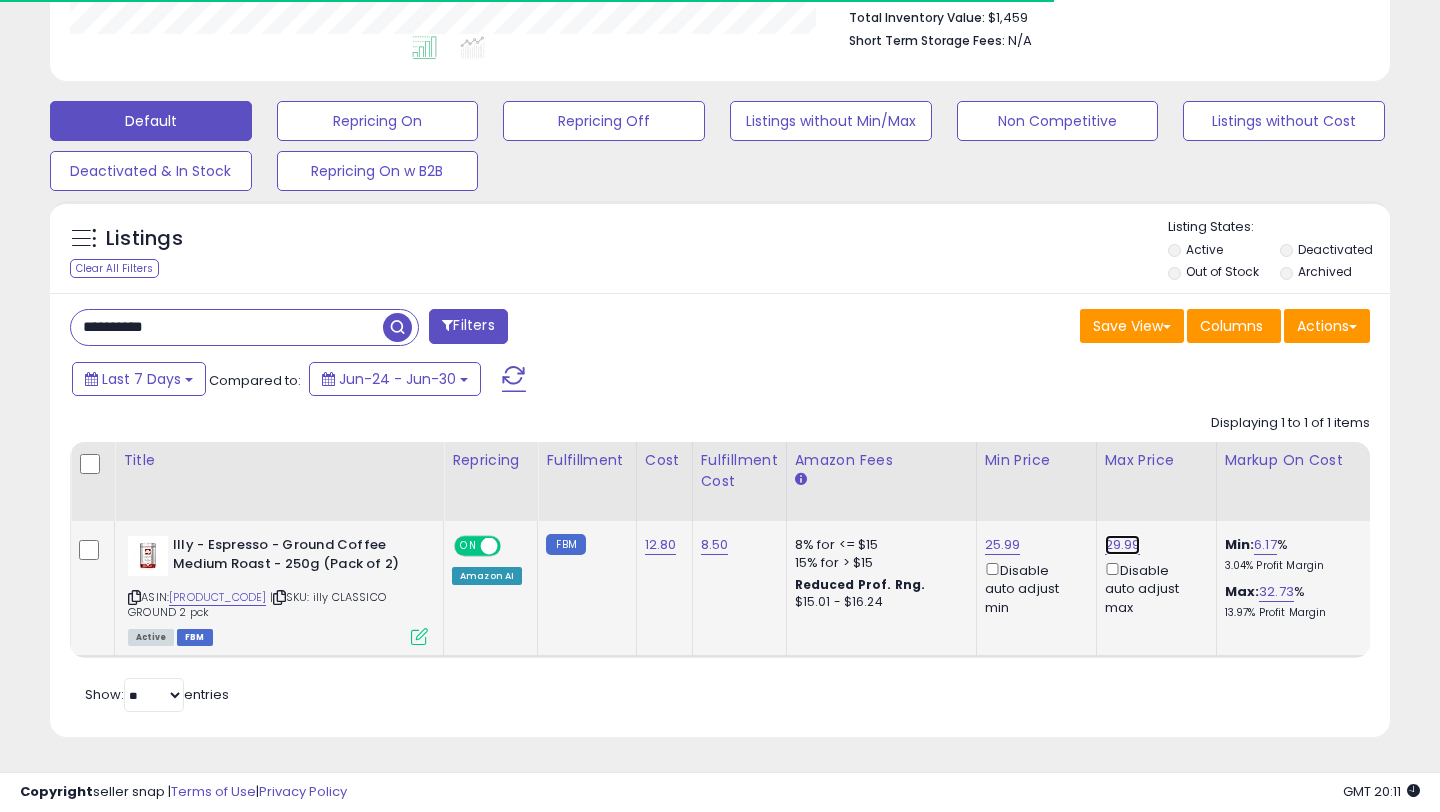 click on "29.99" at bounding box center [1123, 545] 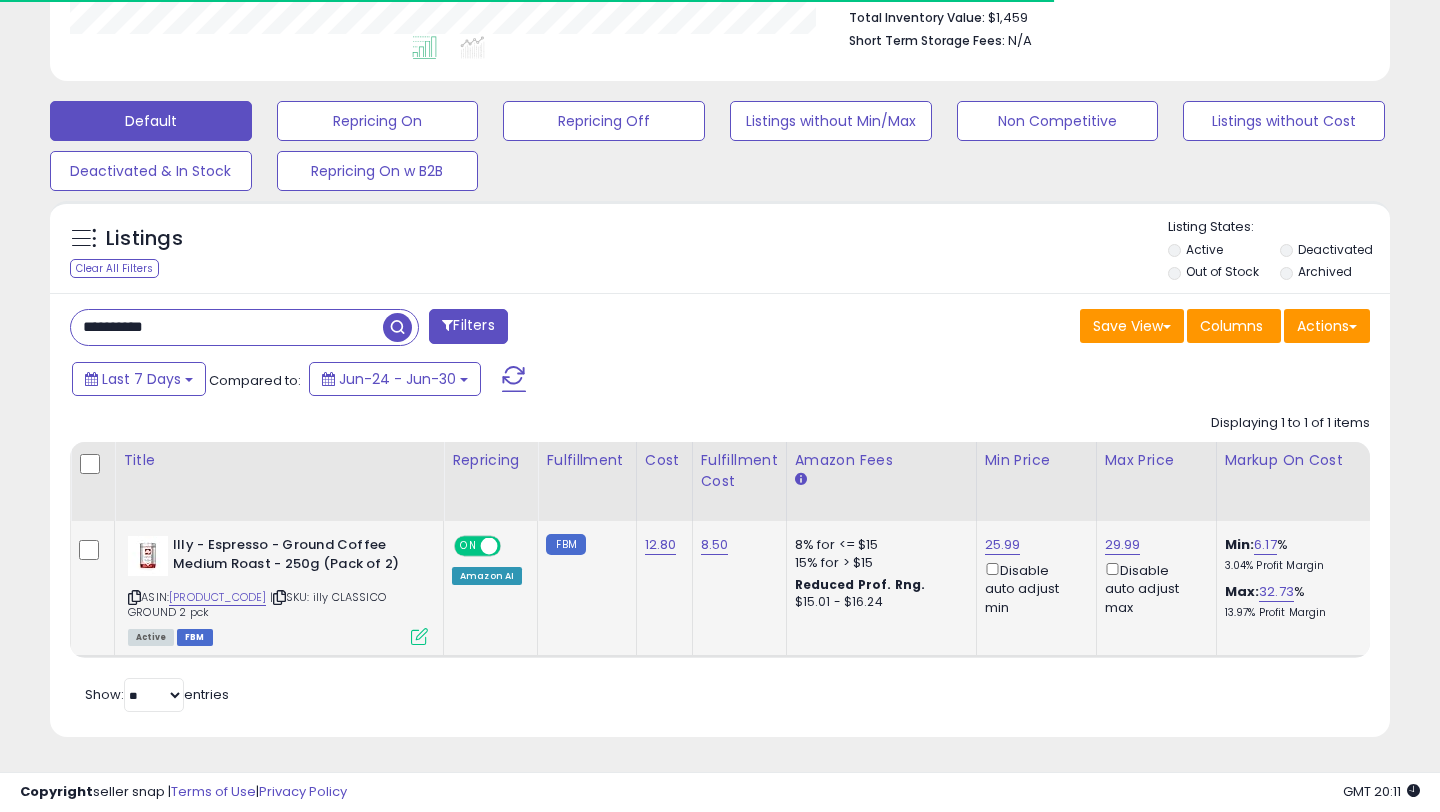 scroll, scrollTop: 999590, scrollLeft: 999224, axis: both 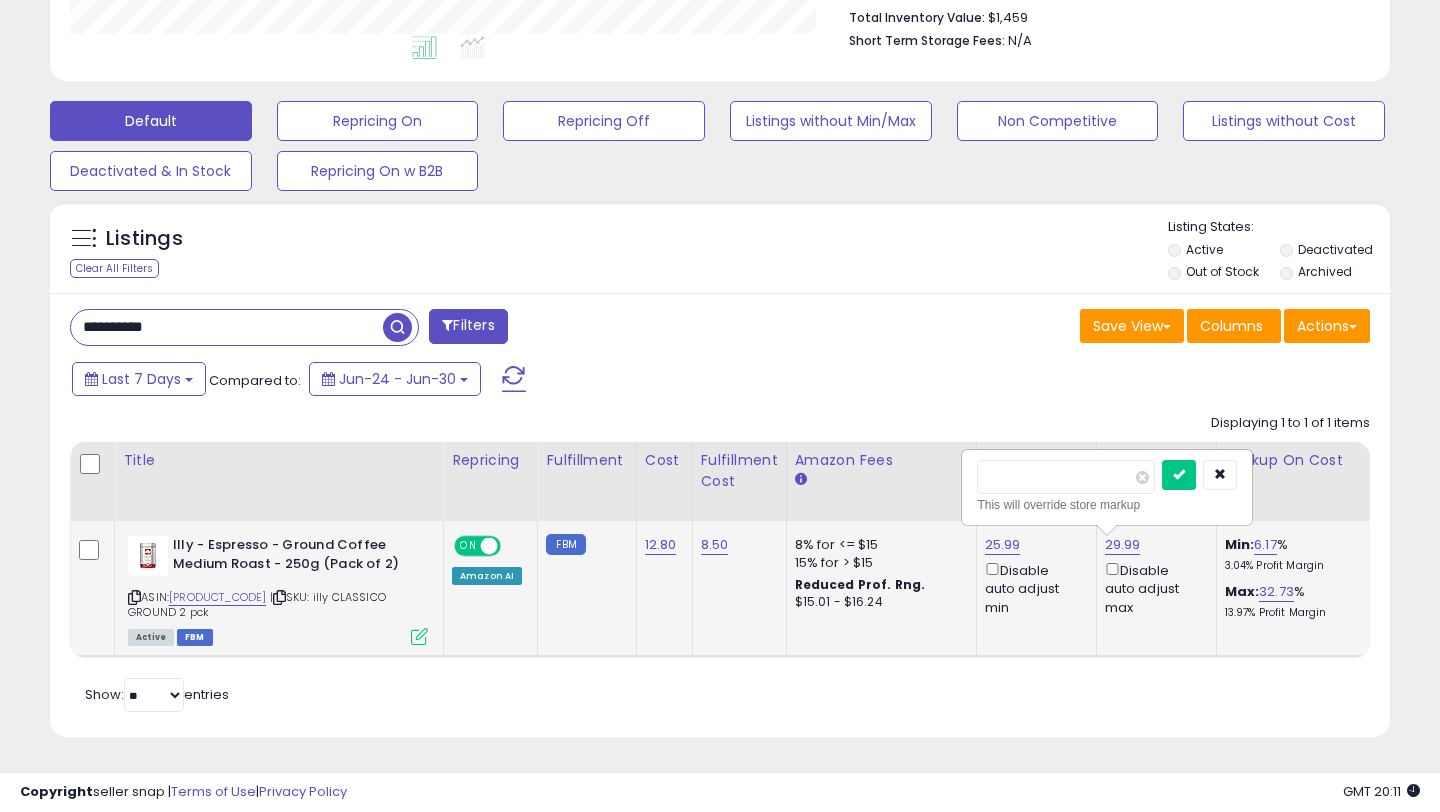 click on "*****" at bounding box center (1066, 477) 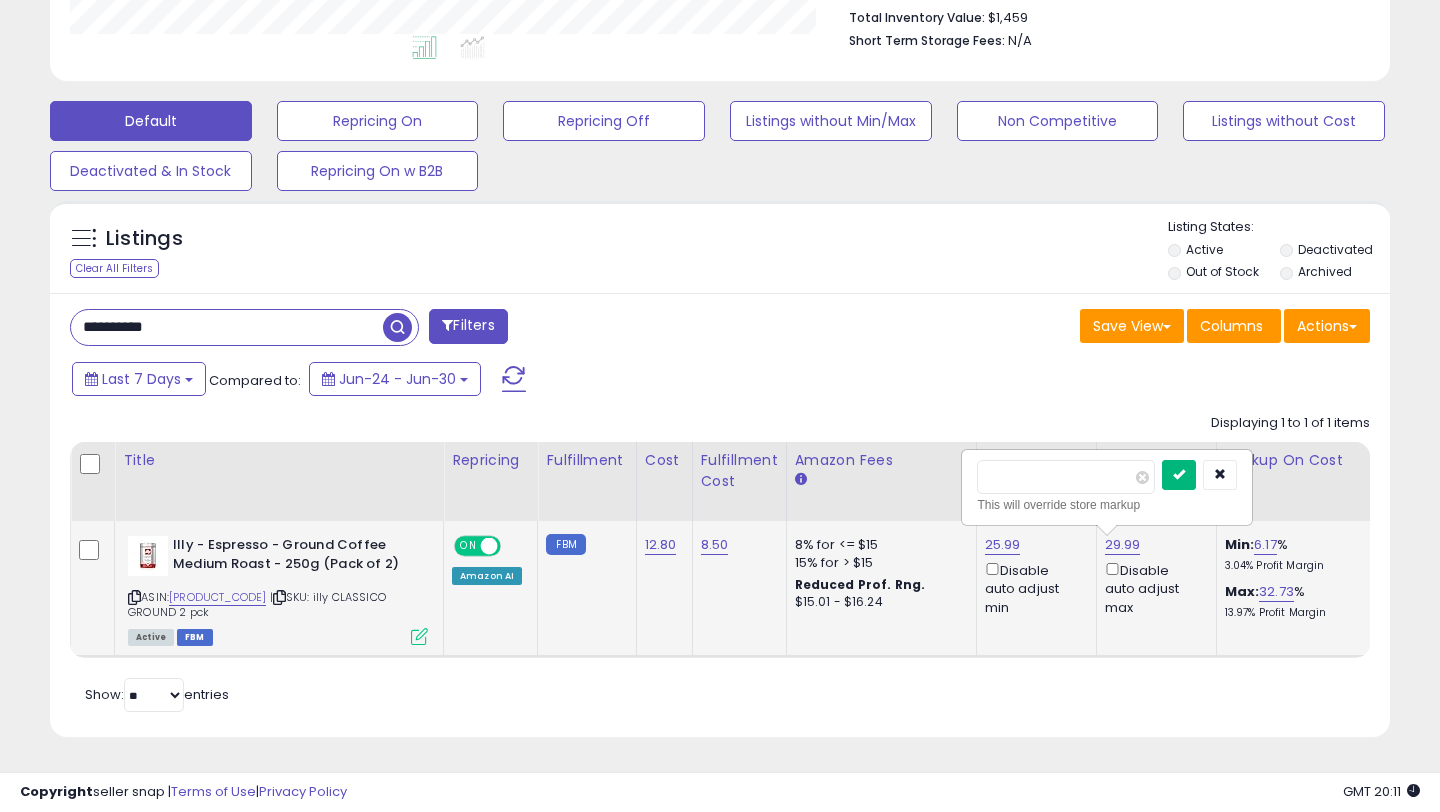 type on "*****" 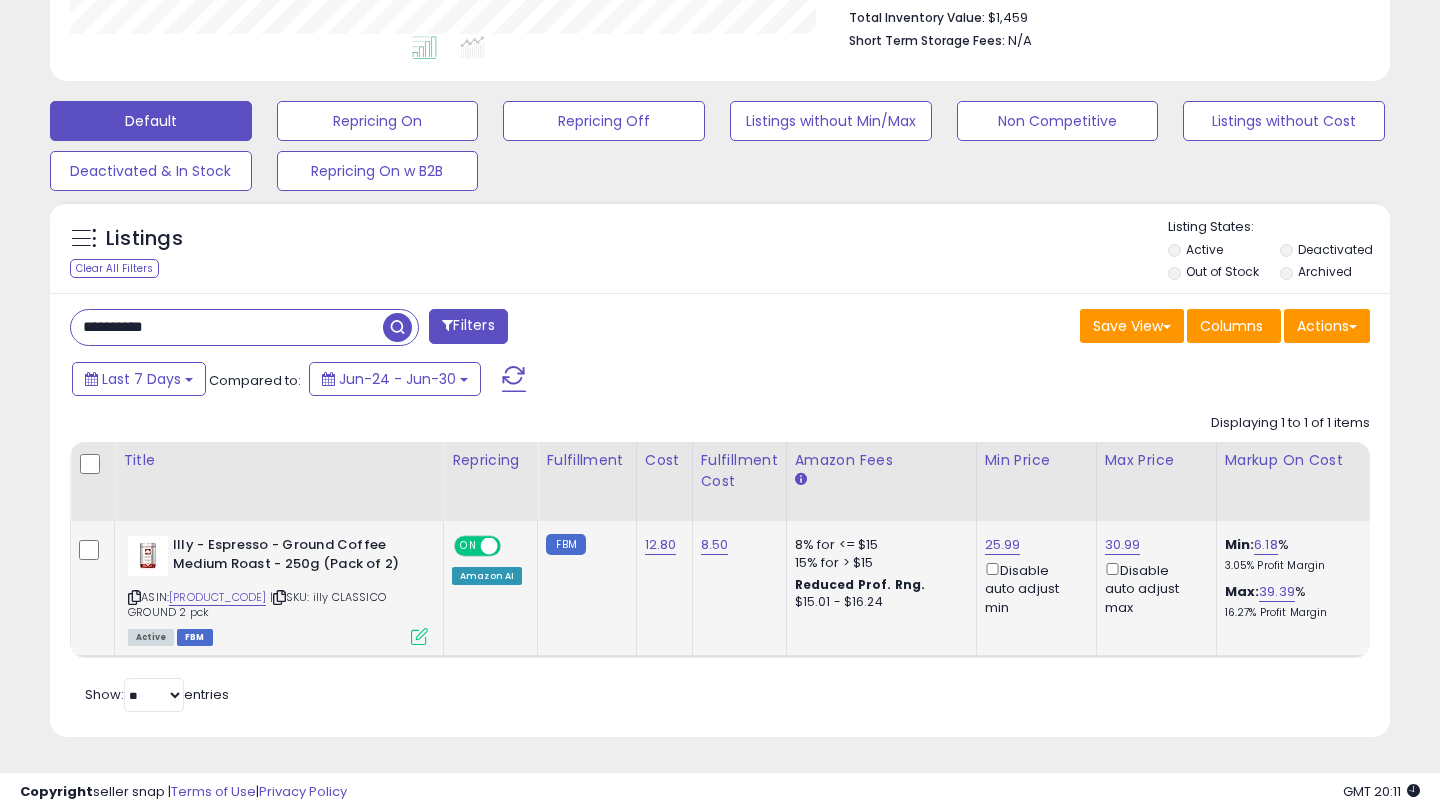 click on "**********" at bounding box center [227, 327] 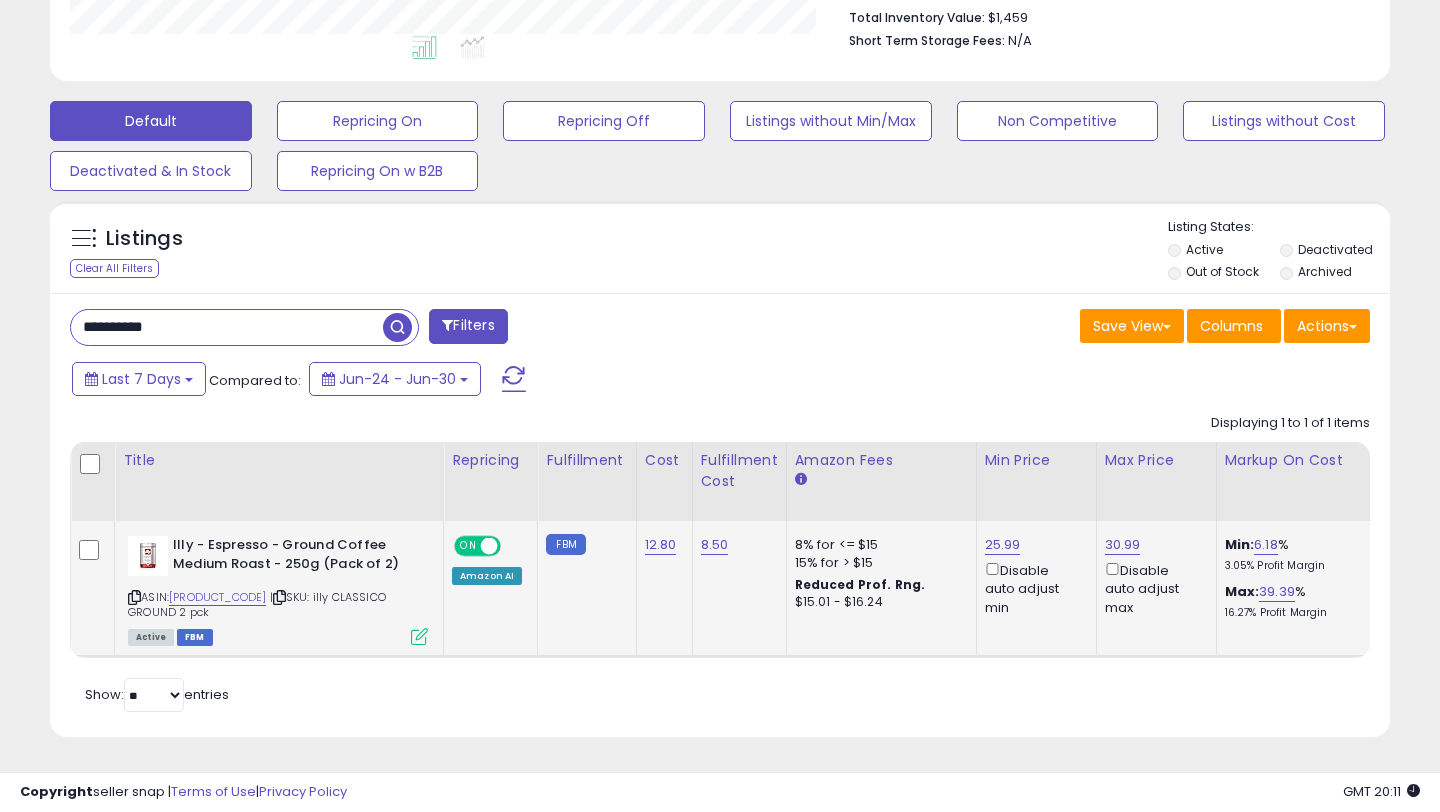 paste 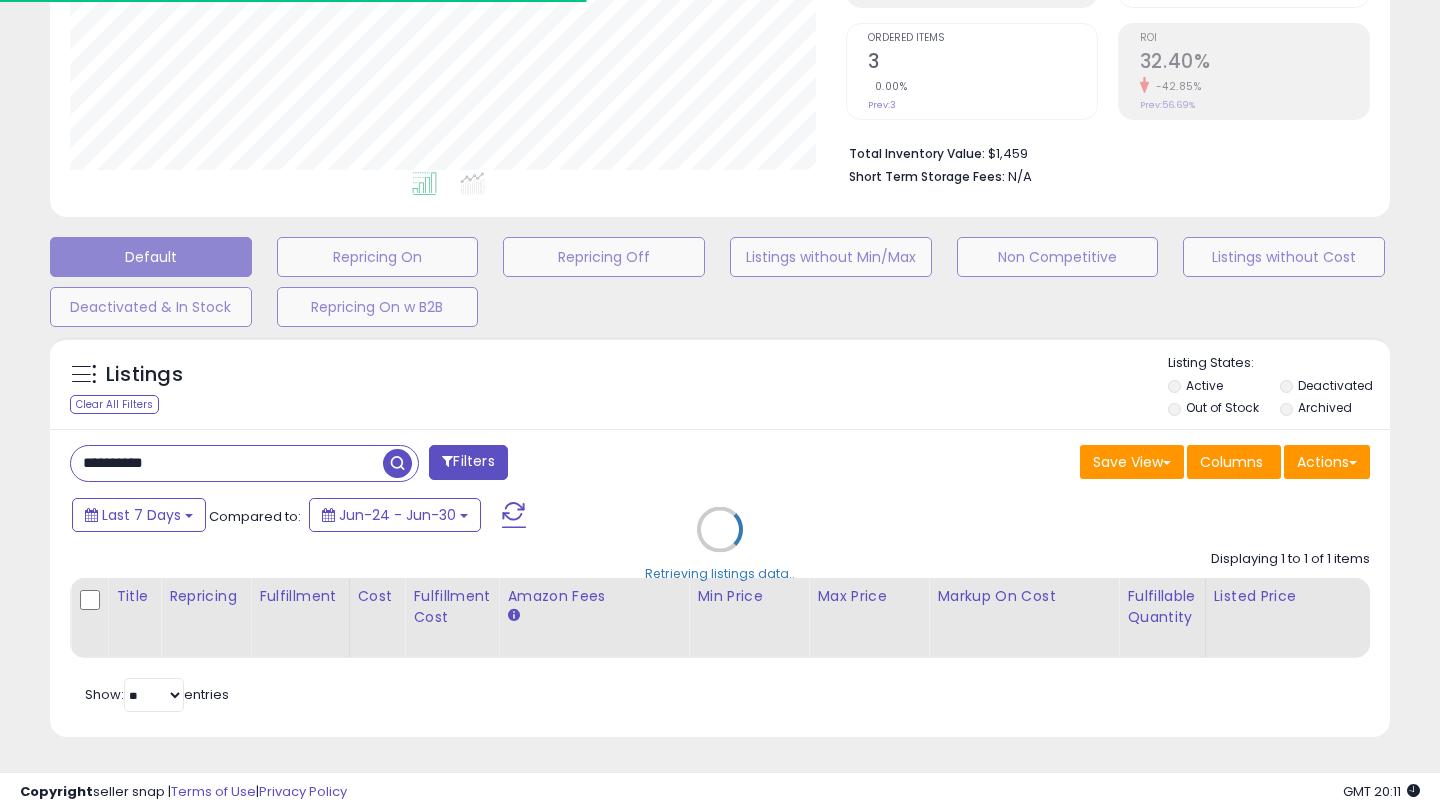 scroll, scrollTop: 529, scrollLeft: 0, axis: vertical 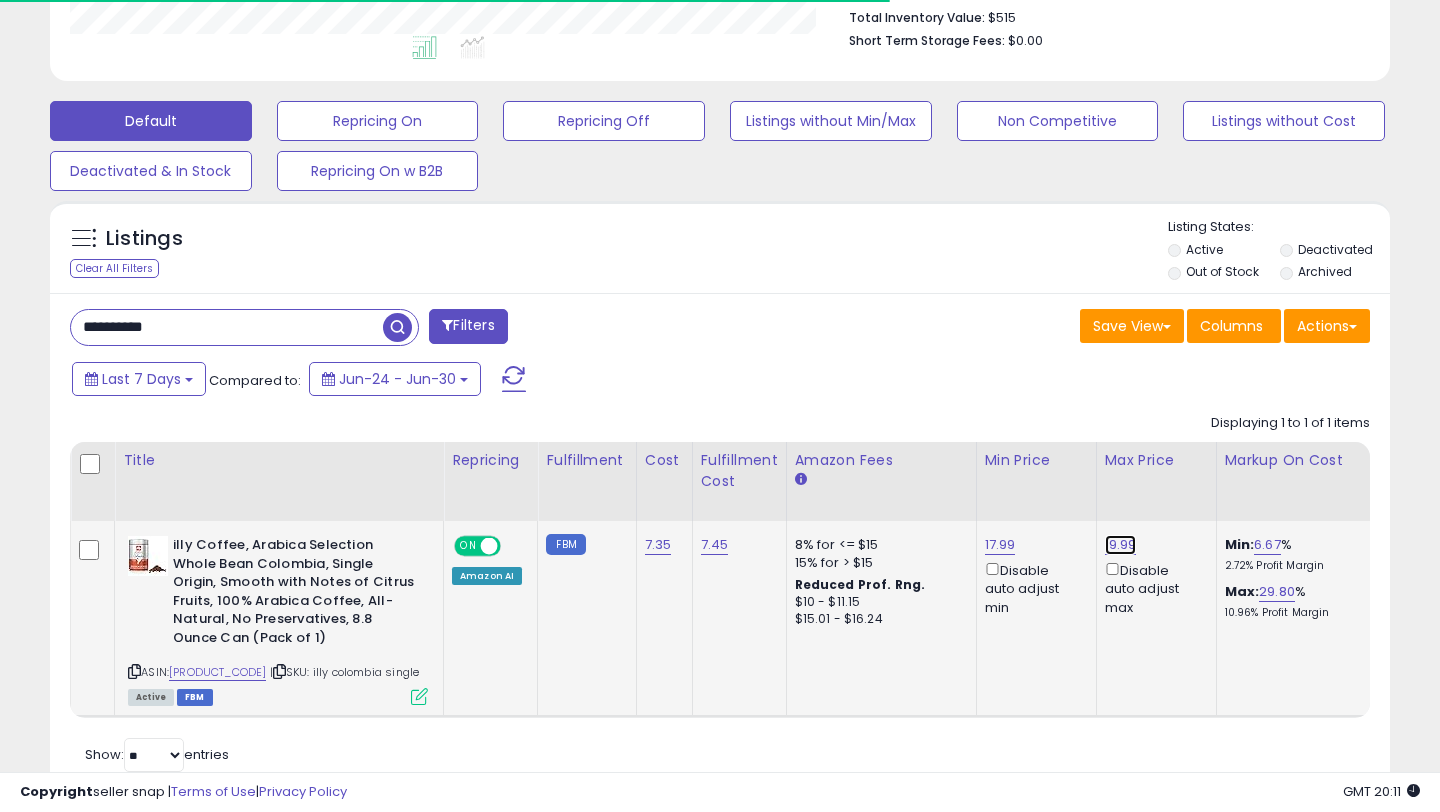 click on "19.99" at bounding box center (1121, 545) 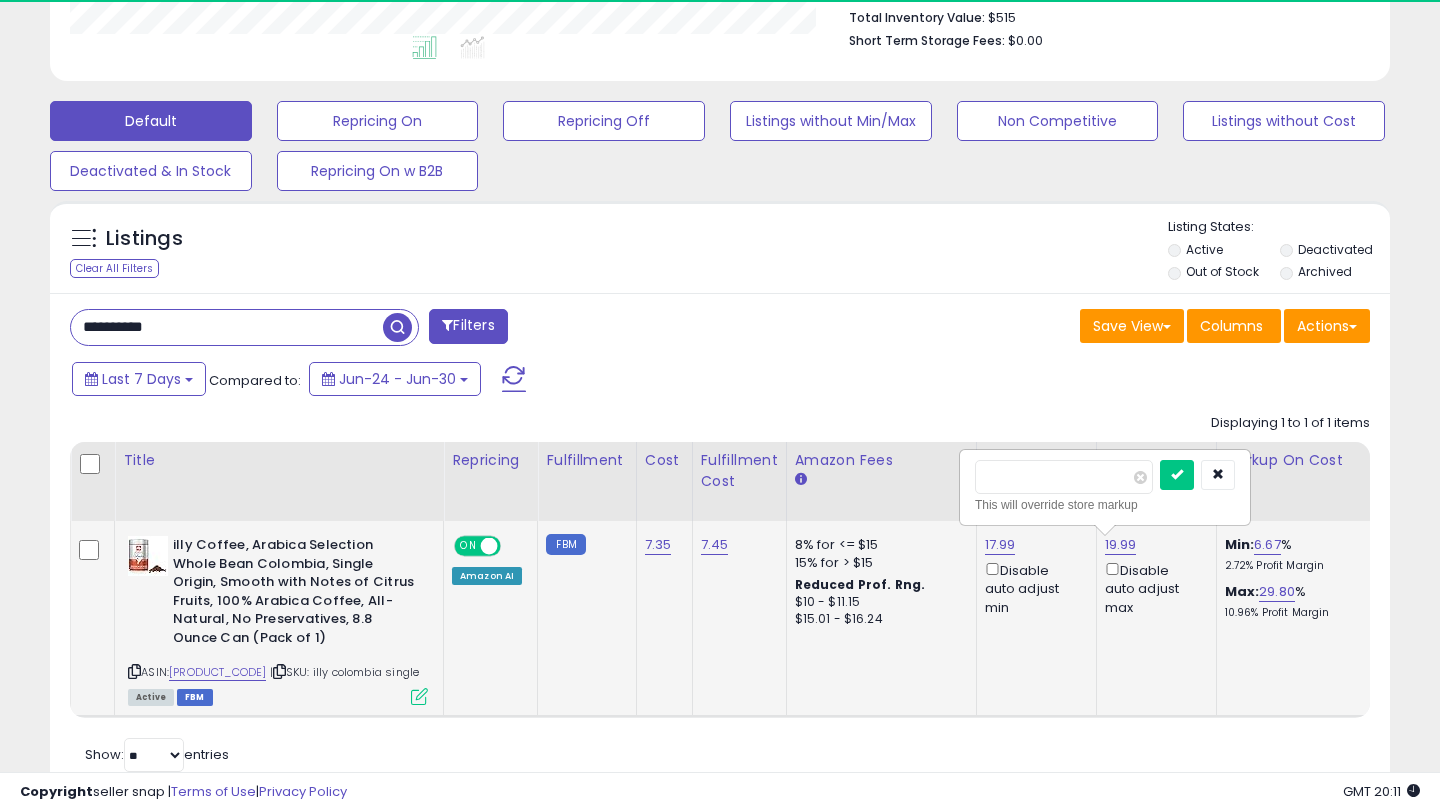 scroll, scrollTop: 999590, scrollLeft: 999224, axis: both 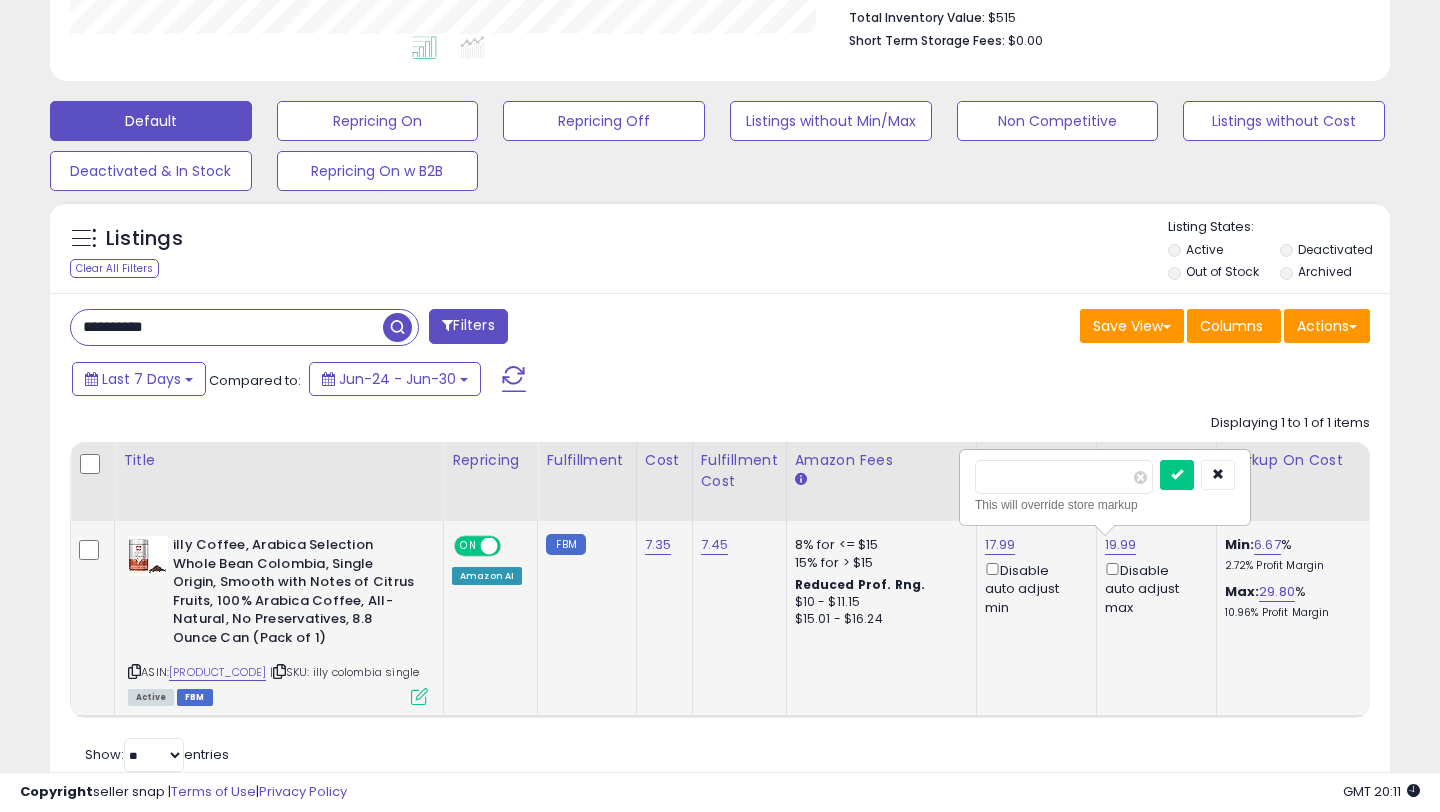 click on "*****" at bounding box center [1064, 477] 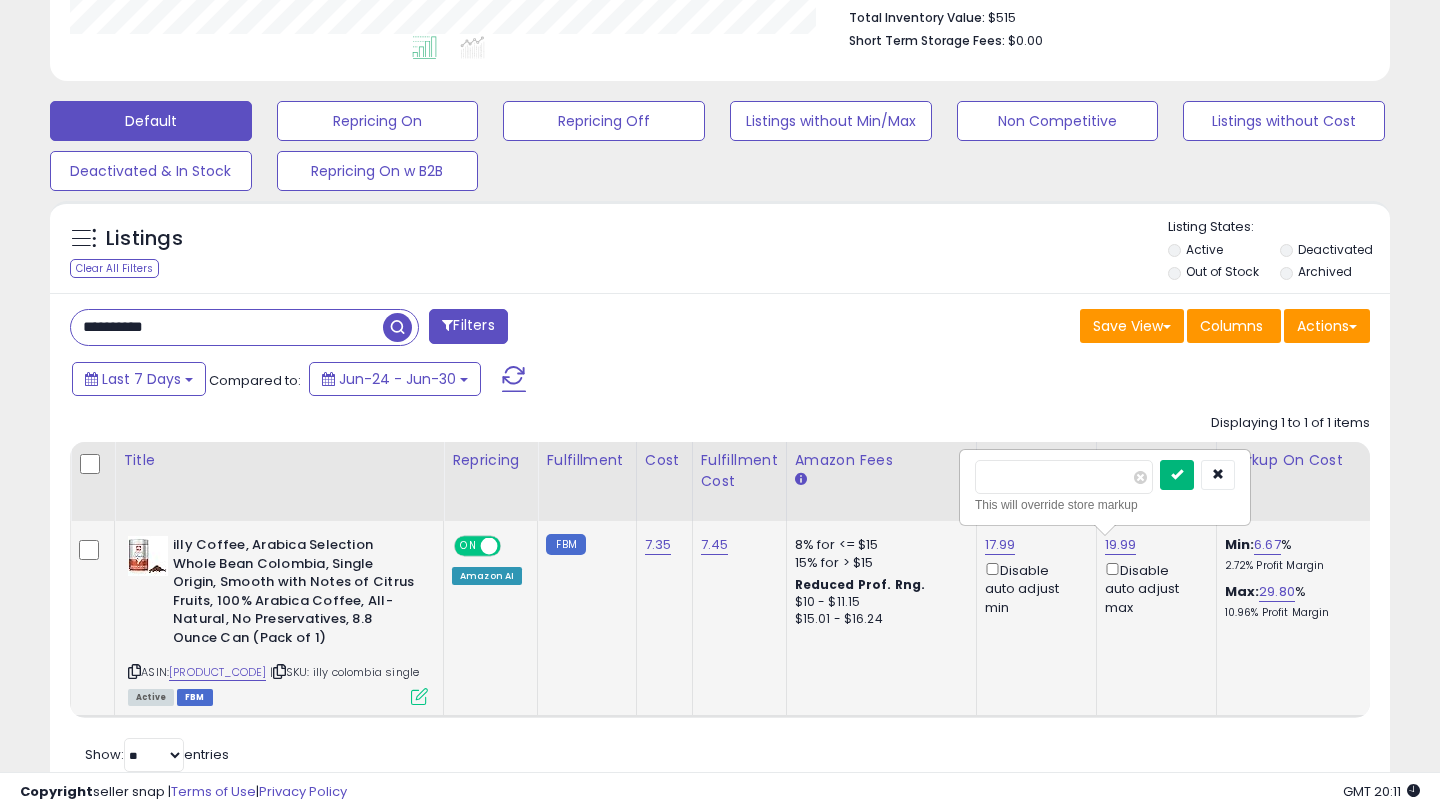 type on "*****" 